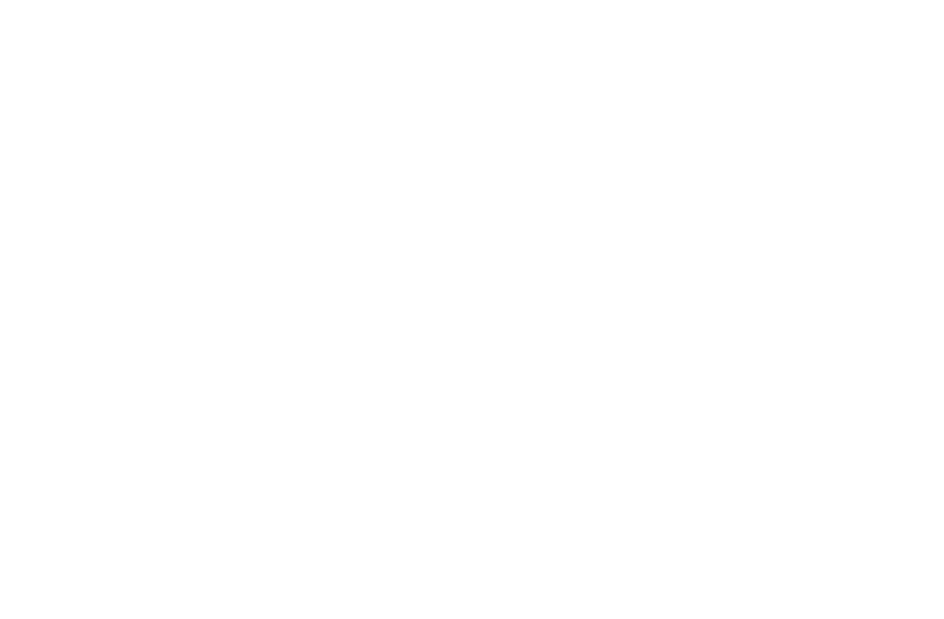scroll, scrollTop: 0, scrollLeft: 0, axis: both 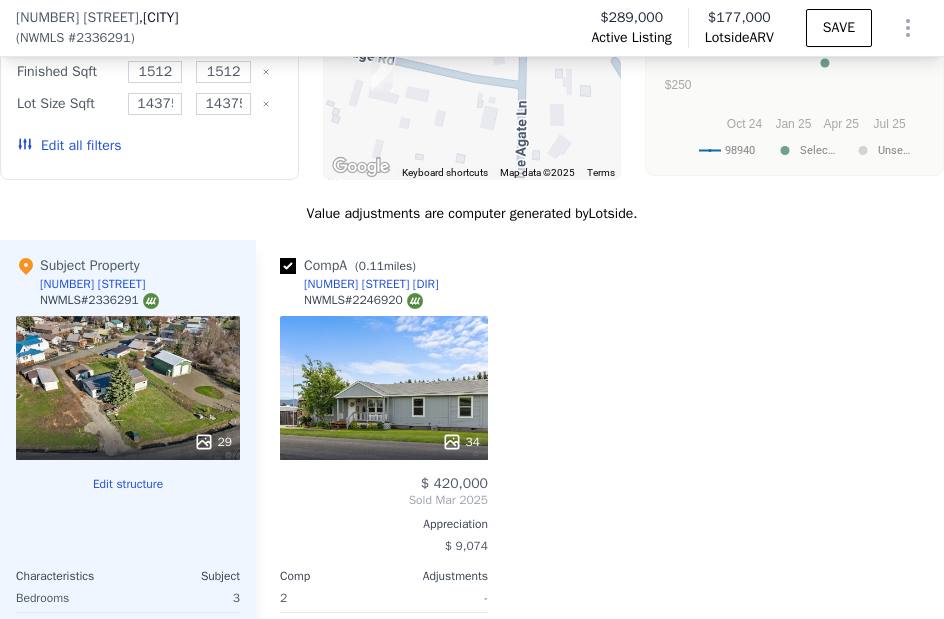 click on "[NUMBER] [STREET] [DIR]" at bounding box center [371, 284] 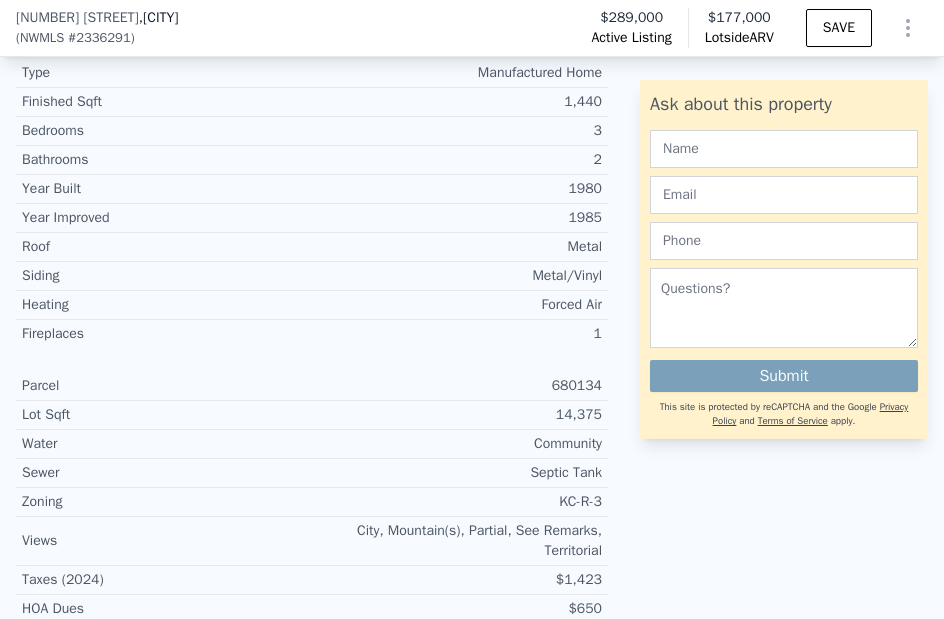 scroll, scrollTop: 700, scrollLeft: 0, axis: vertical 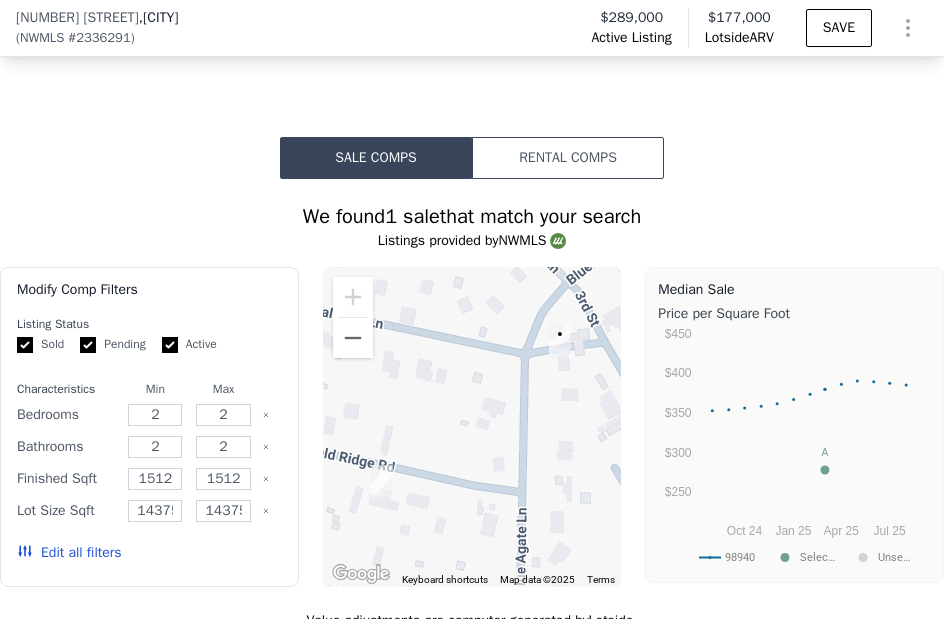 click on "Rental Comps" at bounding box center (568, 158) 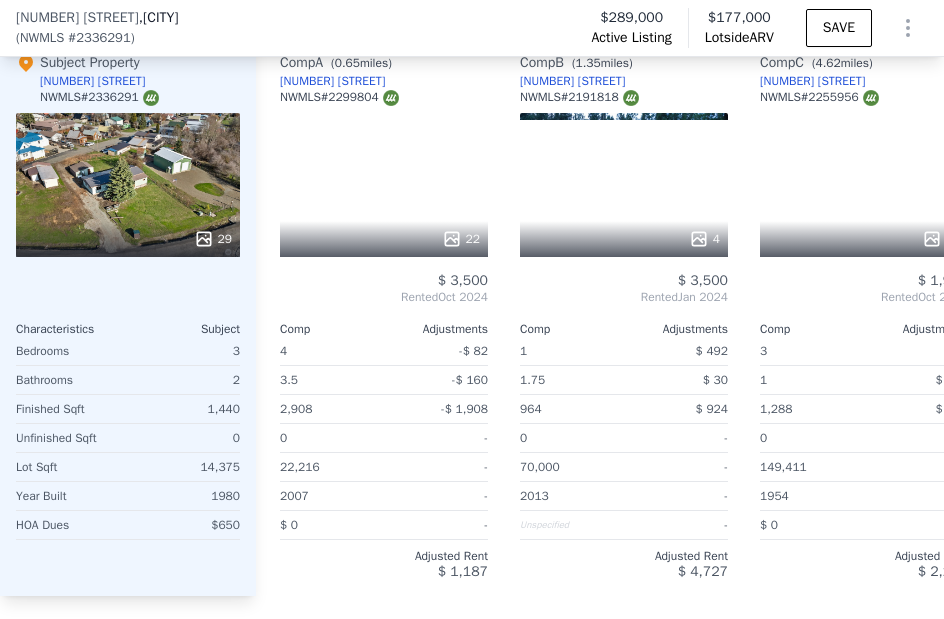 scroll, scrollTop: 2993, scrollLeft: 0, axis: vertical 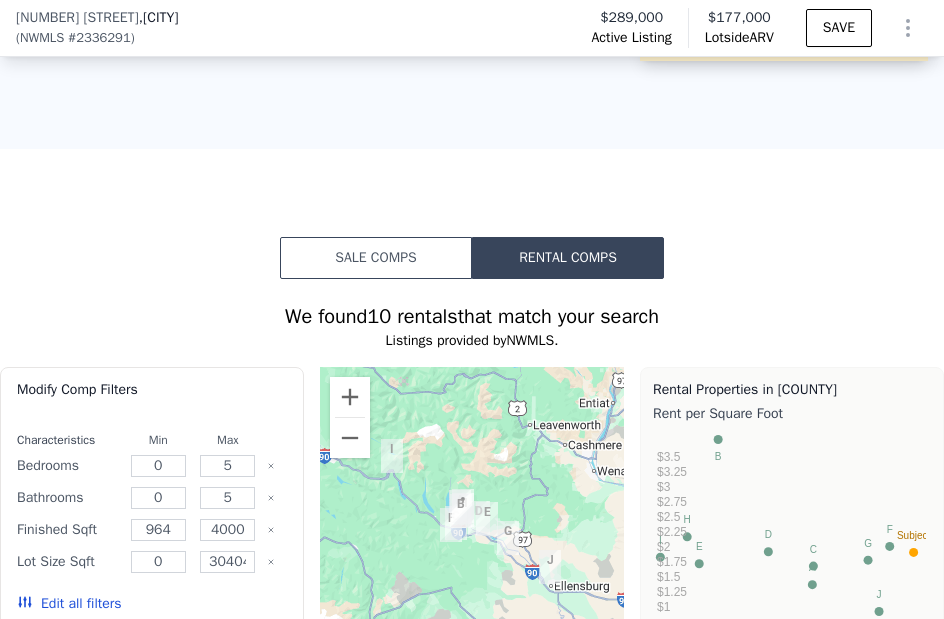 click on "Sale Comps" at bounding box center (376, 258) 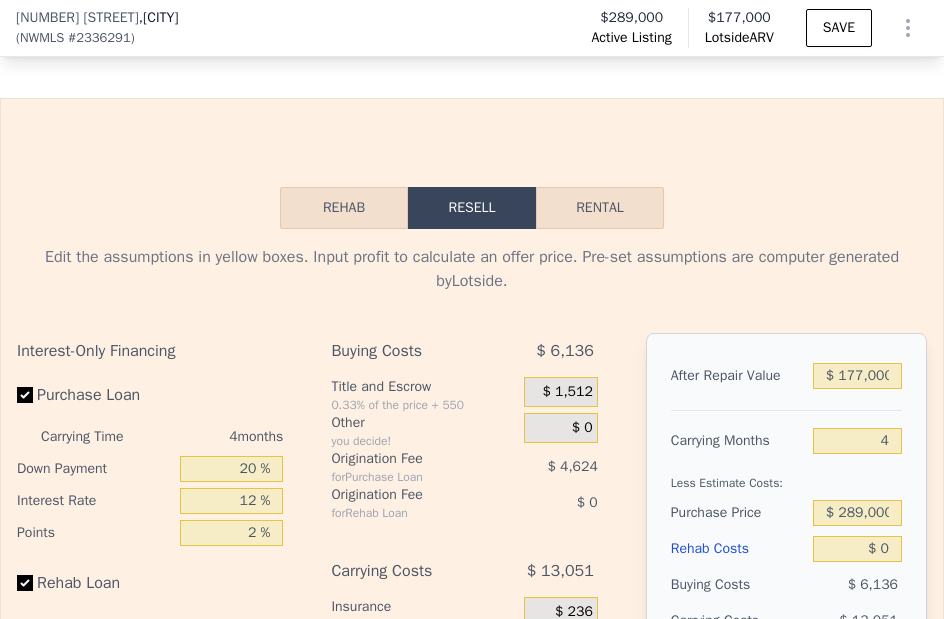scroll, scrollTop: 3693, scrollLeft: 0, axis: vertical 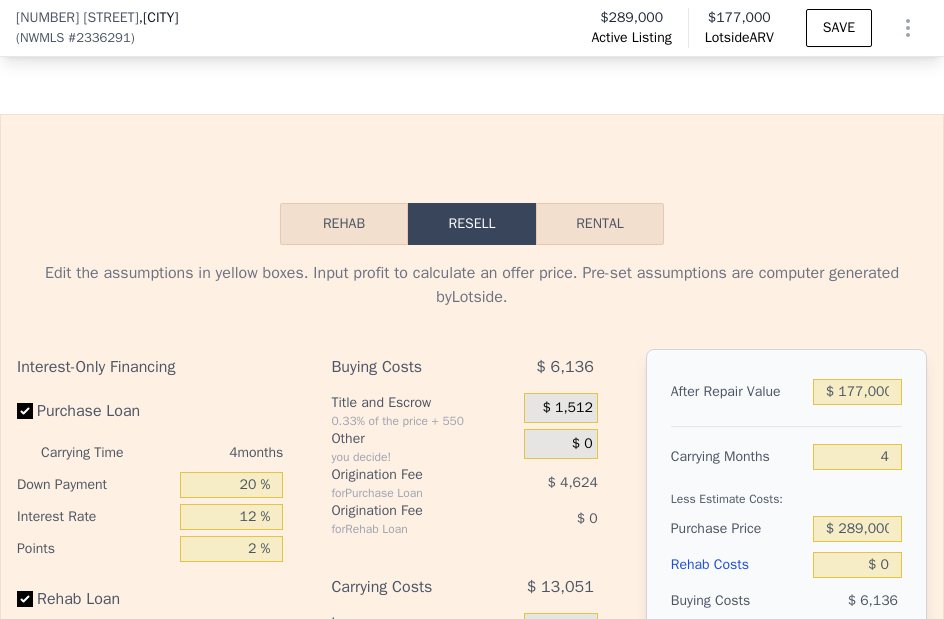 click on "Rehab" at bounding box center [344, 224] 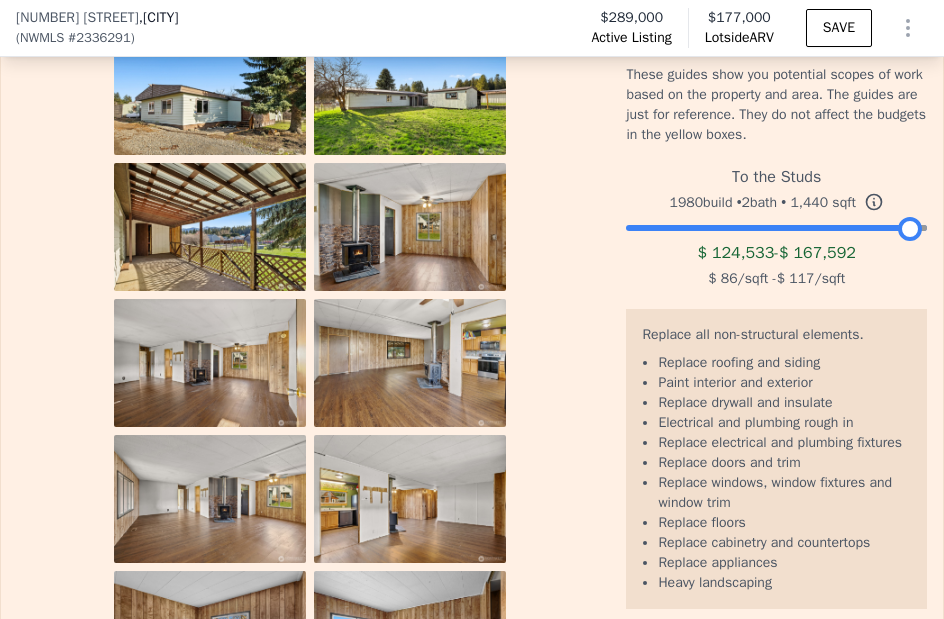 scroll, scrollTop: 4193, scrollLeft: 0, axis: vertical 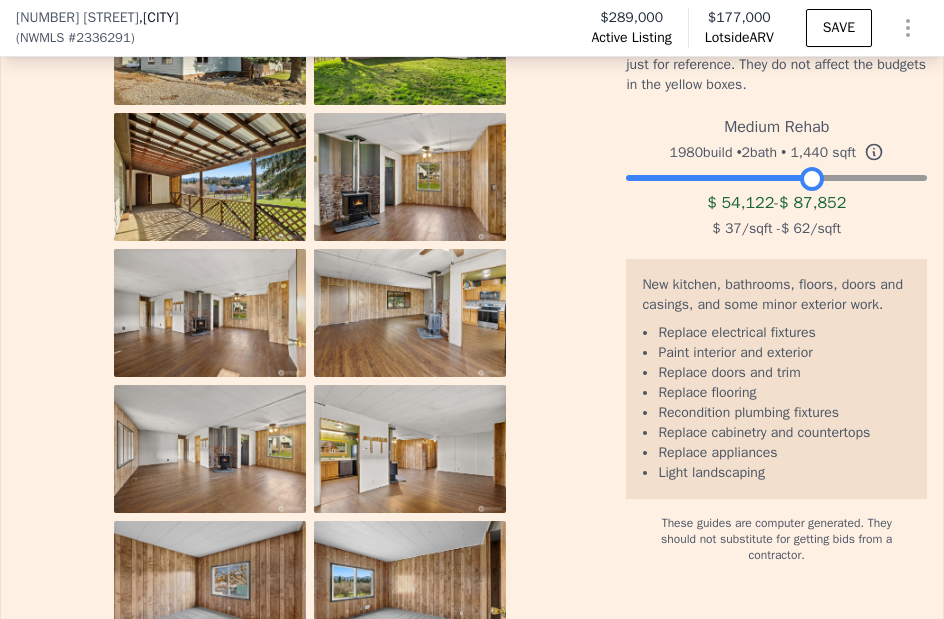 click at bounding box center [776, 173] 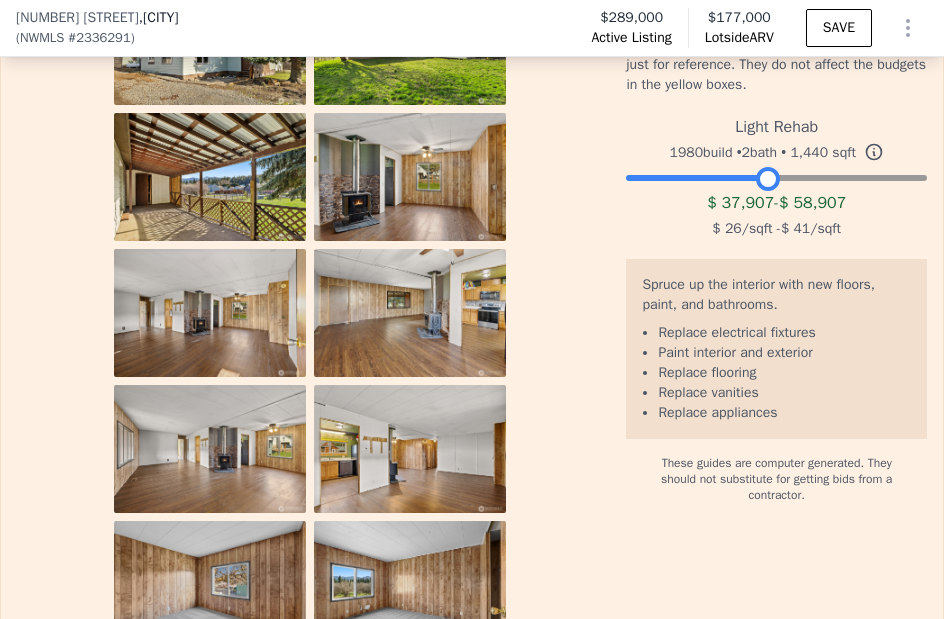 drag, startPoint x: 803, startPoint y: 171, endPoint x: 759, endPoint y: 178, distance: 44.553337 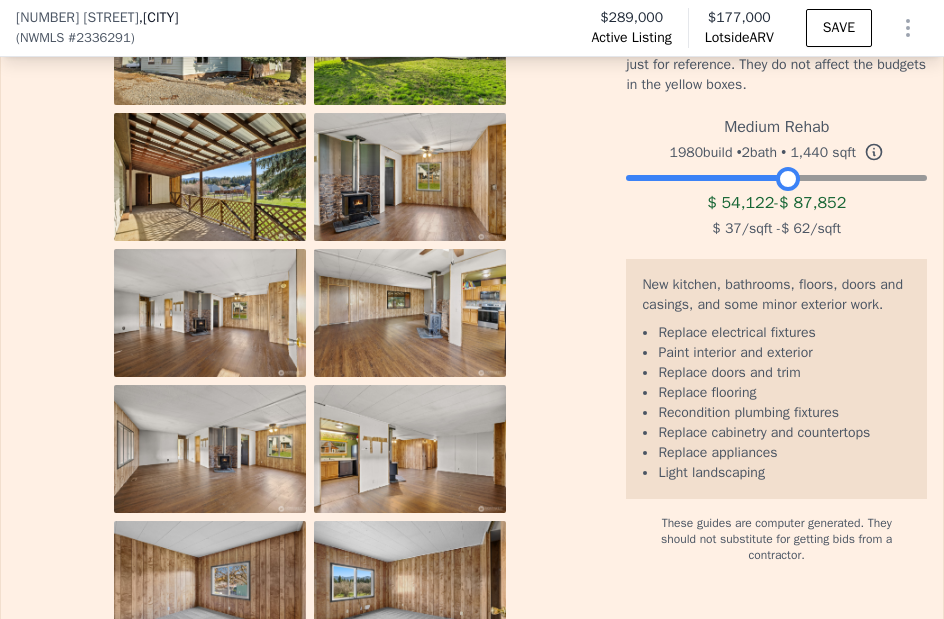 drag, startPoint x: 754, startPoint y: 173, endPoint x: 776, endPoint y: 167, distance: 22.803509 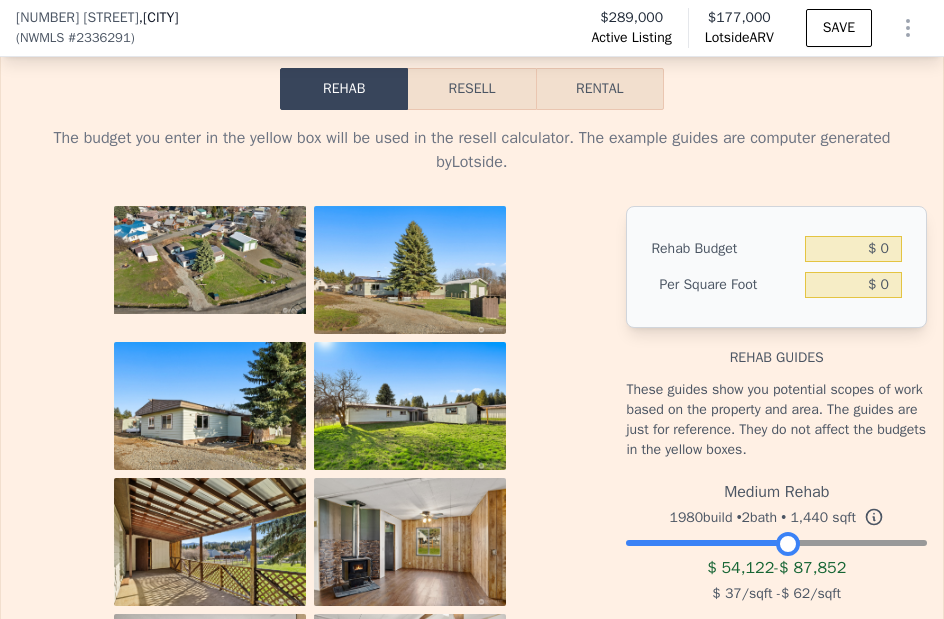 scroll, scrollTop: 3793, scrollLeft: 0, axis: vertical 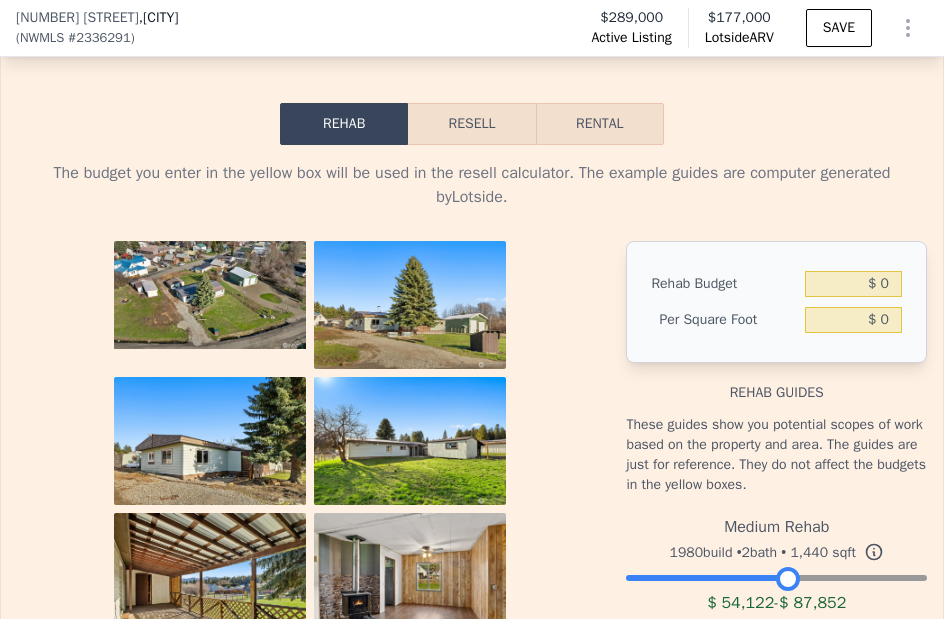 click on "Resell" at bounding box center [471, 124] 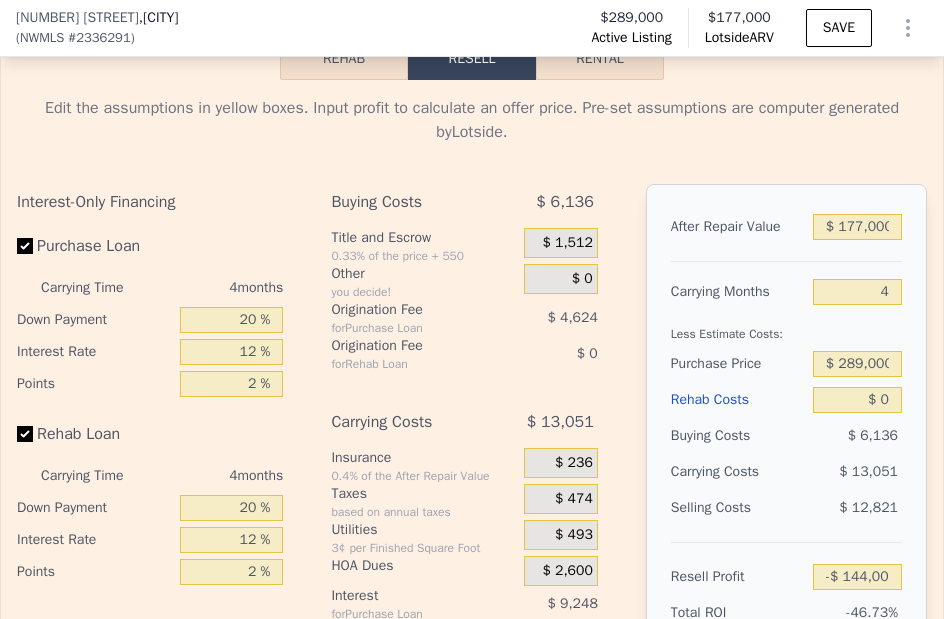 scroll, scrollTop: 3893, scrollLeft: 0, axis: vertical 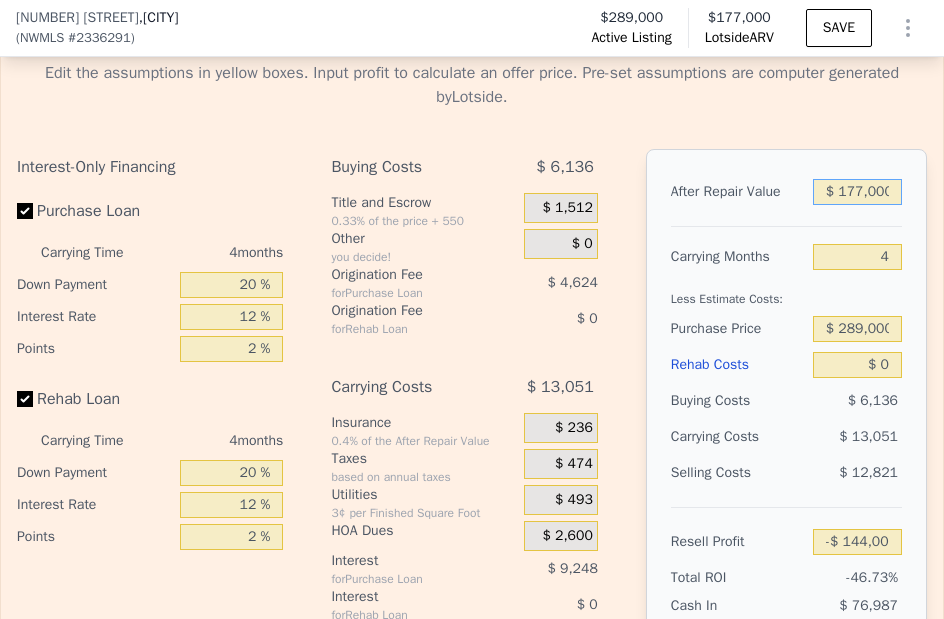 click on "$ 177,000" at bounding box center [857, 192] 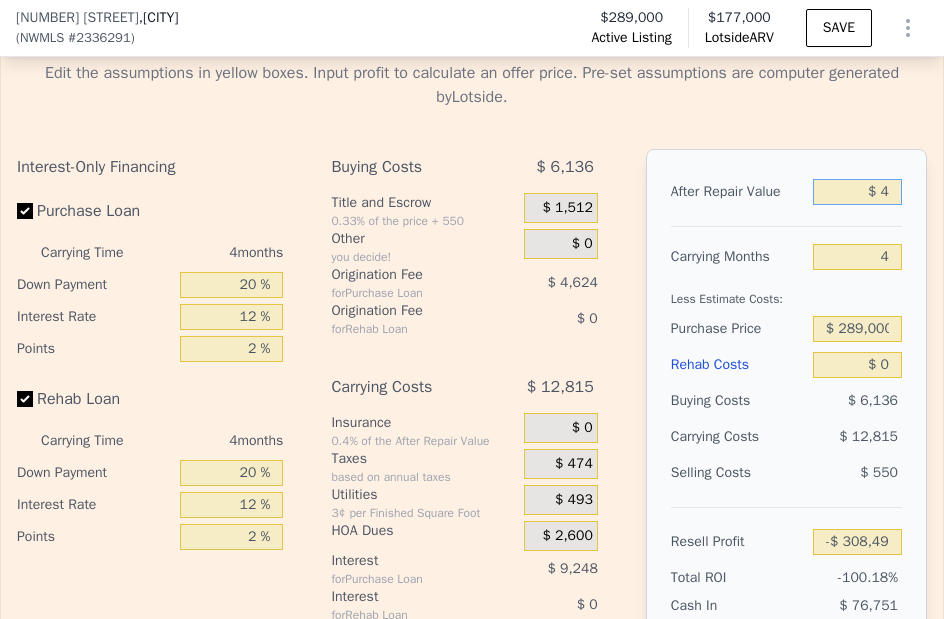 type on "-$ 308,497" 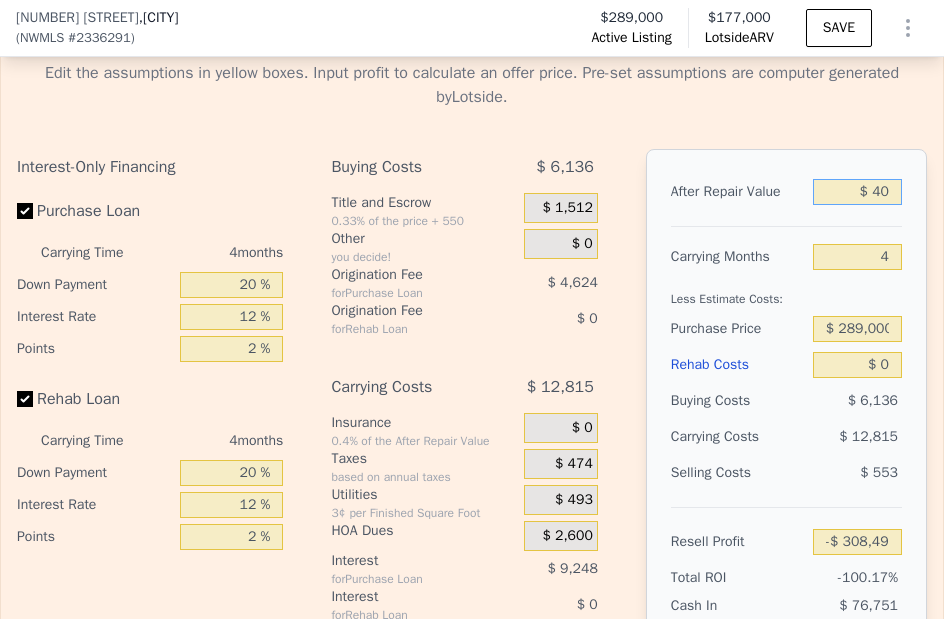 type on "-$ 308,464" 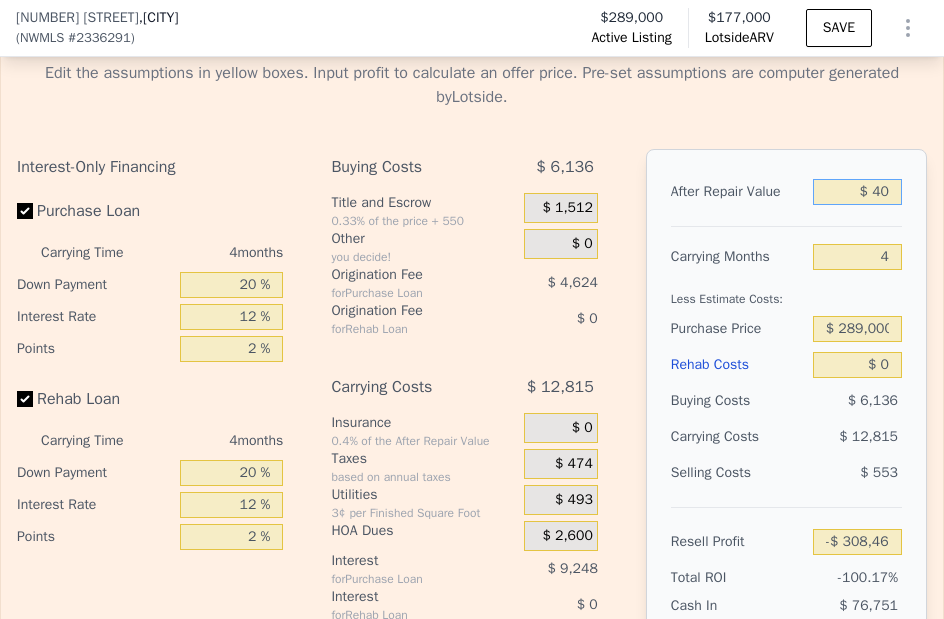type on "$ 400" 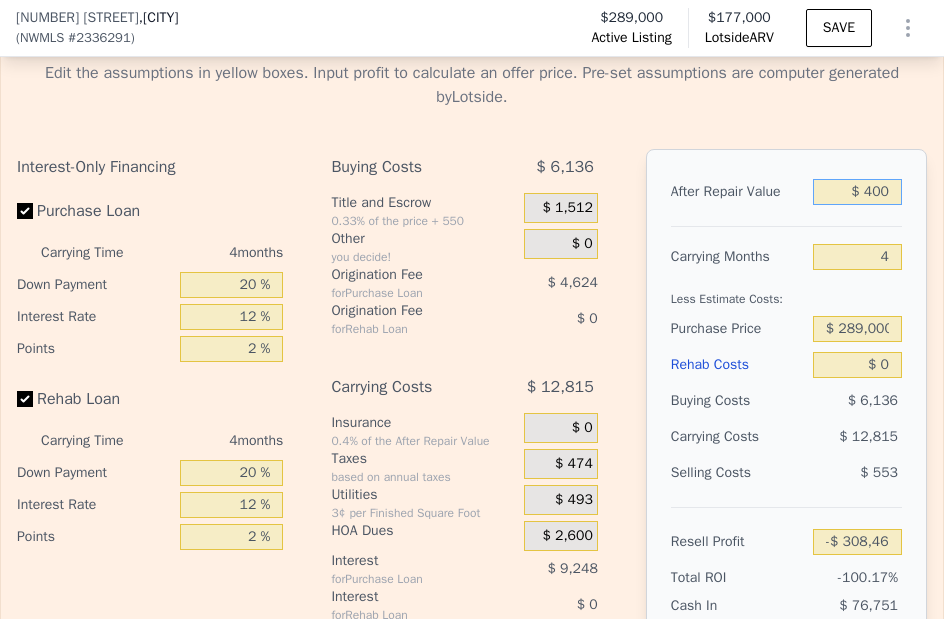 type on "-$ 308,129" 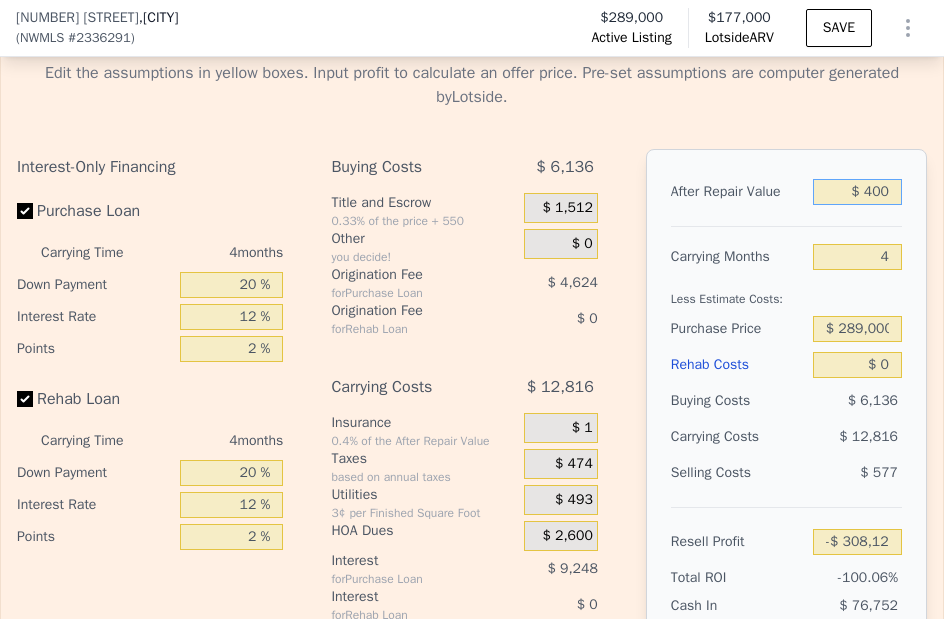 type on "$ 4,000" 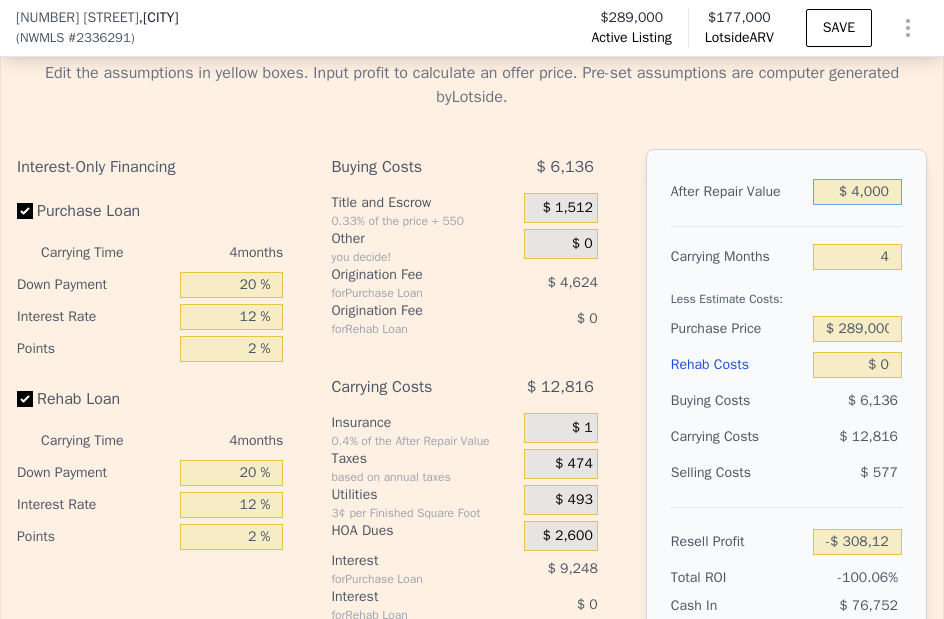 type on "-$ 304,783" 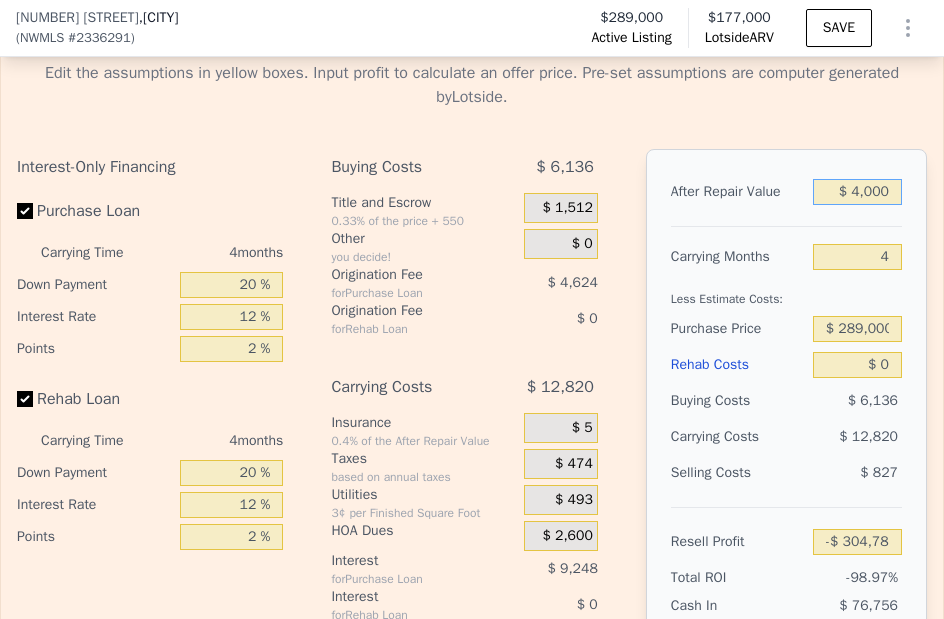 type on "$ 40,000" 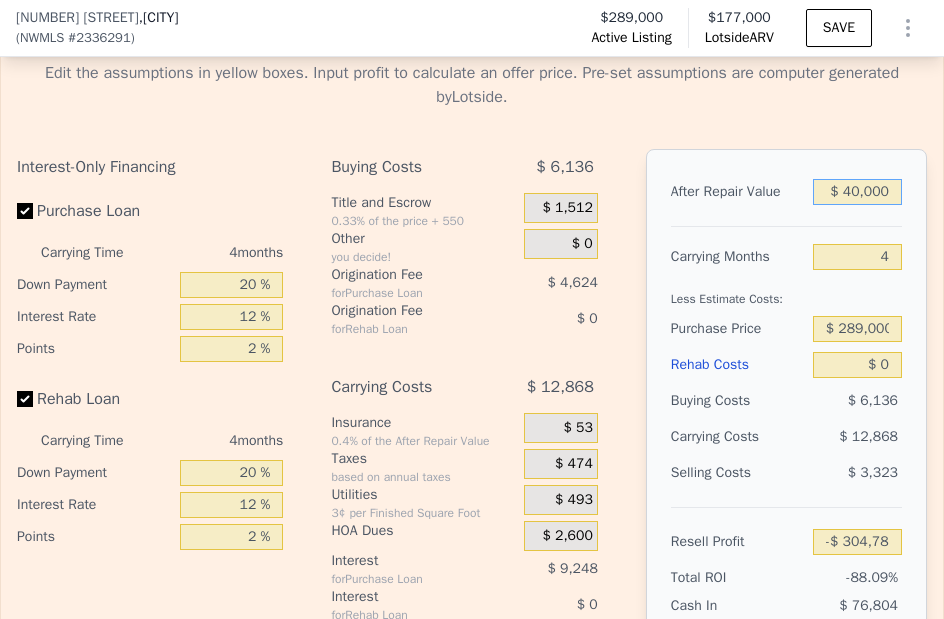 type on "-$ 271,327" 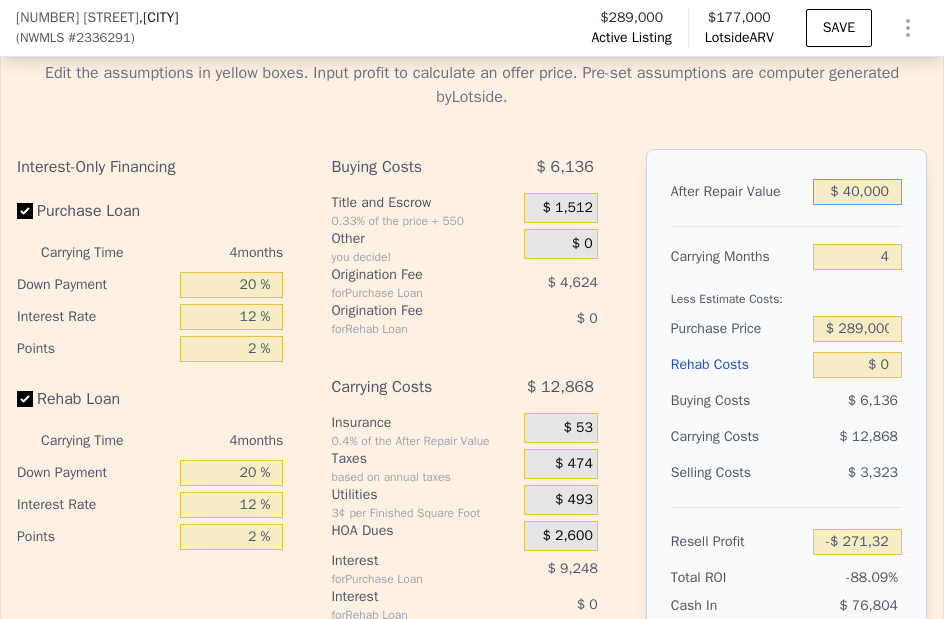 type on "$ 400,000" 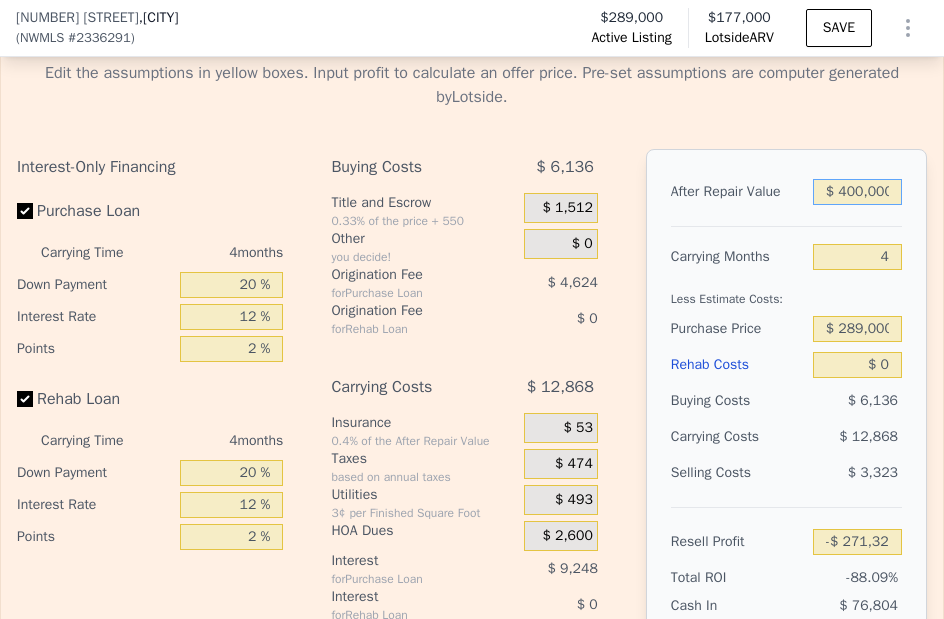 type on "$ 63,234" 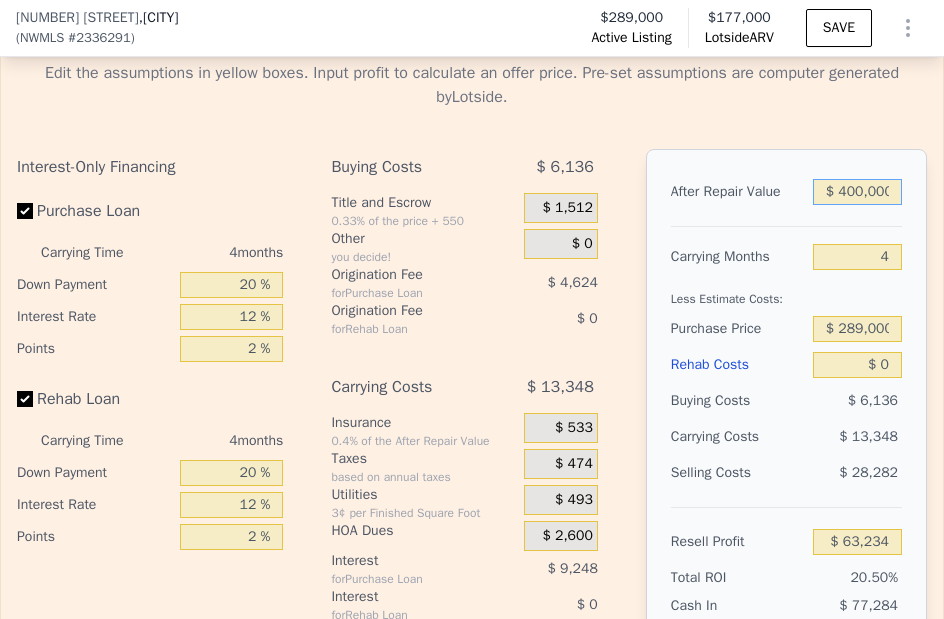 type on "$ 400,000" 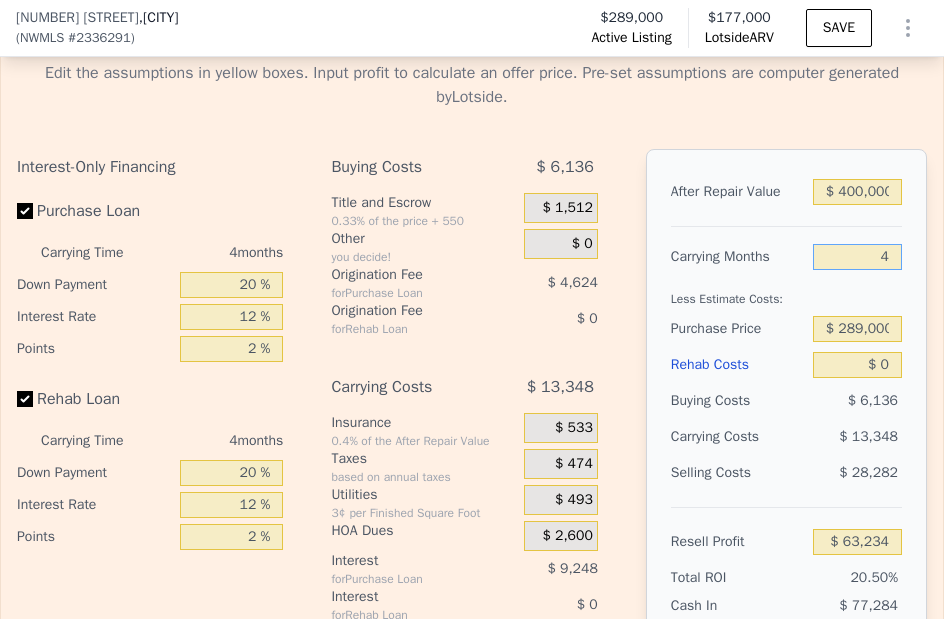 click on "4" at bounding box center (857, 257) 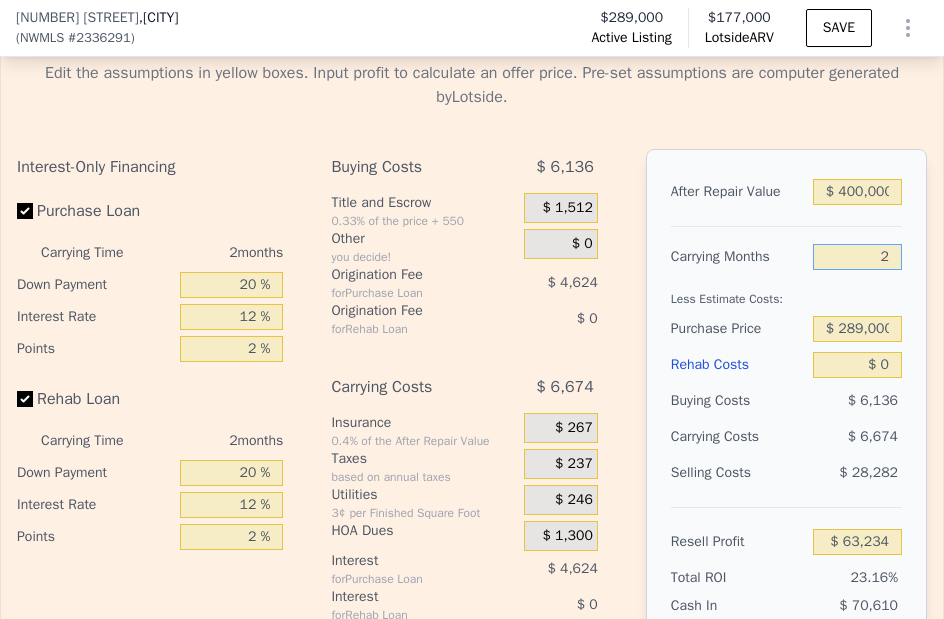 type on "$ 69,908" 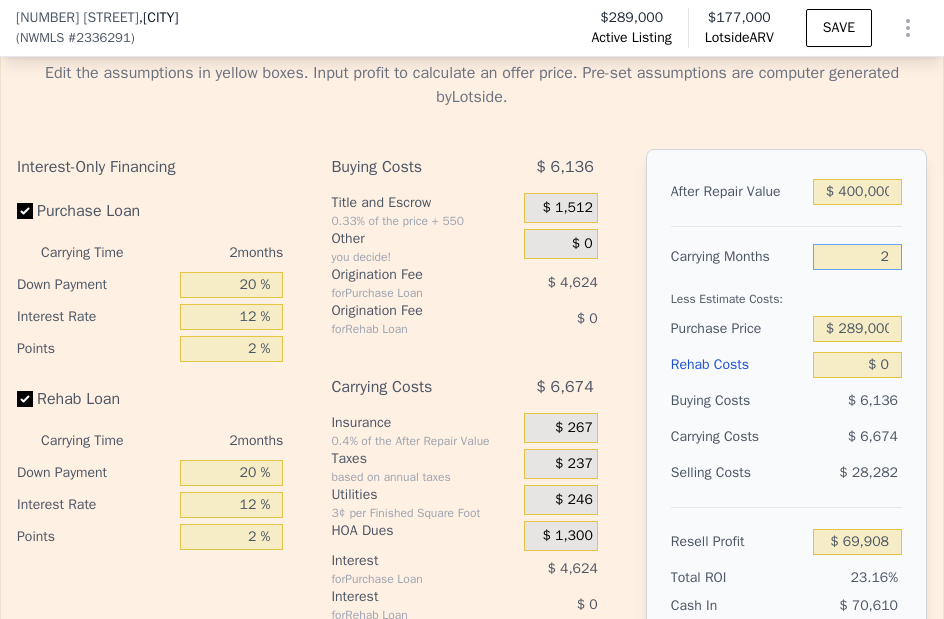 type on "24" 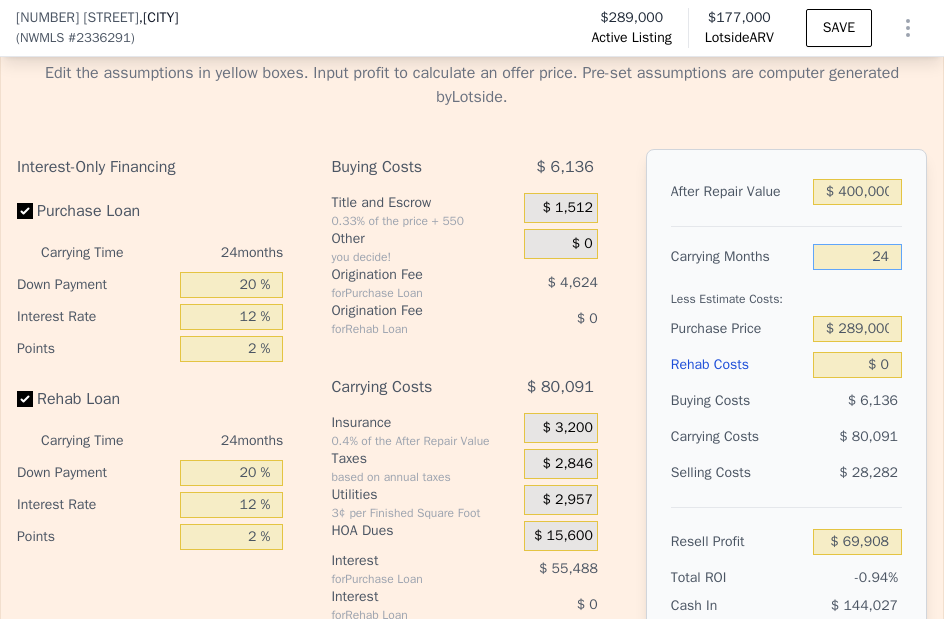 type on "-$ 3,509" 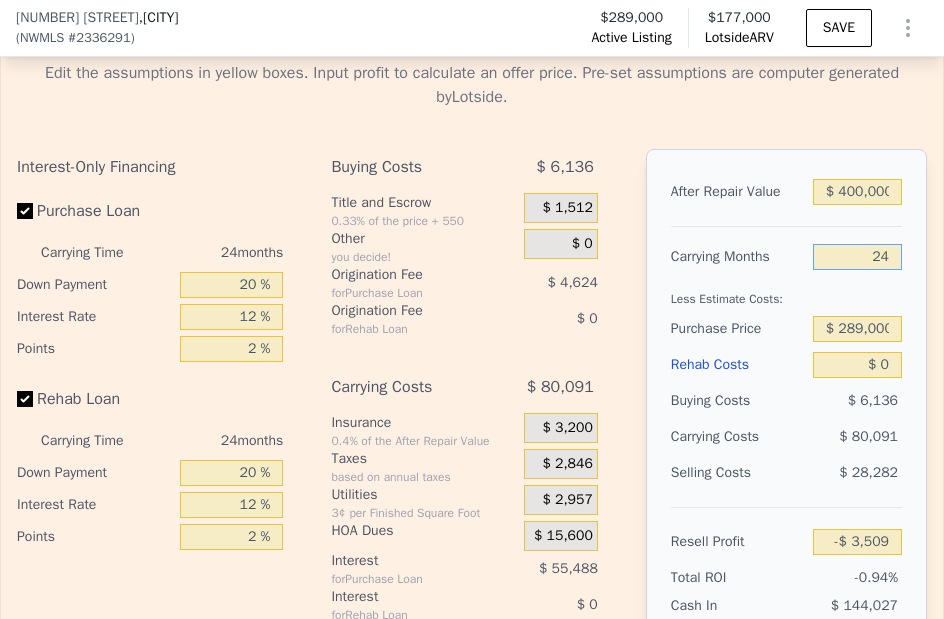 type on "24" 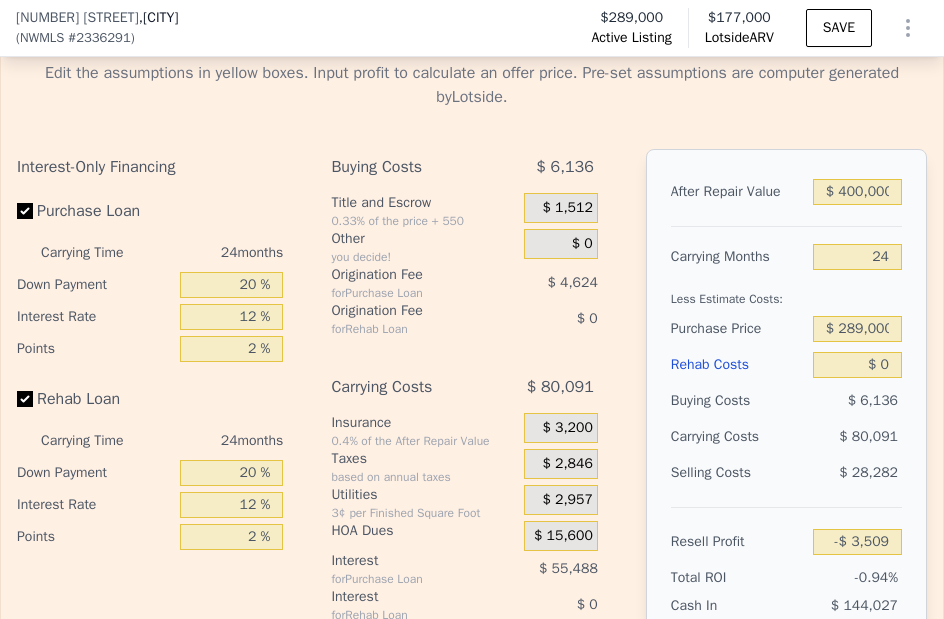 click on "Less Estimate Costs:" at bounding box center [786, 293] 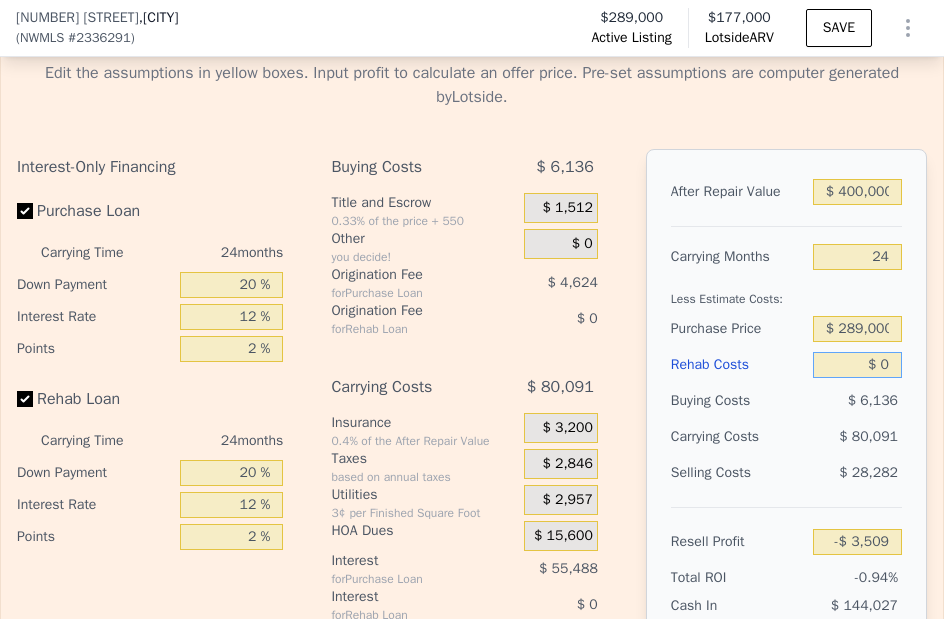 click on "$ 0" at bounding box center (857, 365) 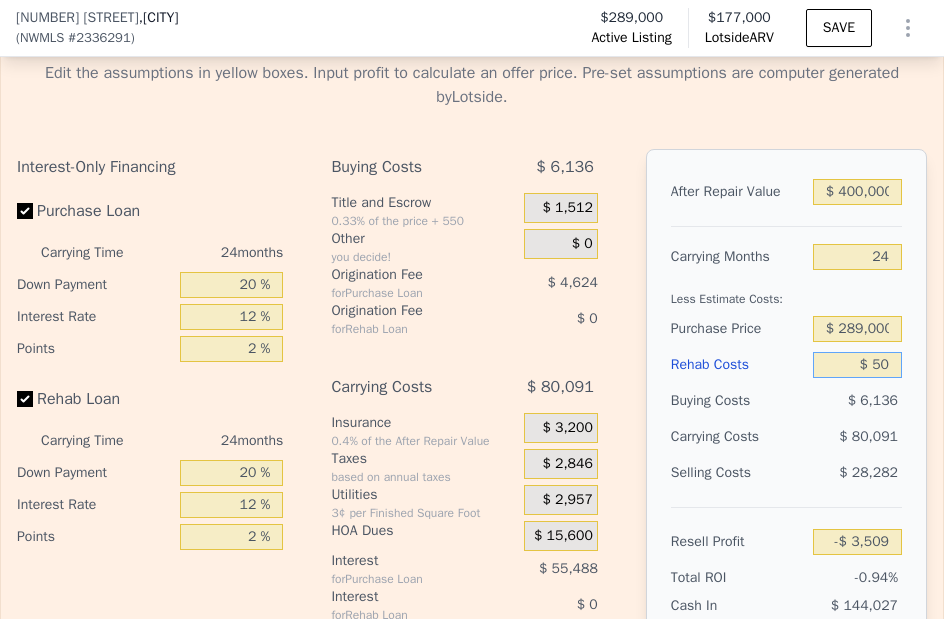 type on "-$ 3,560" 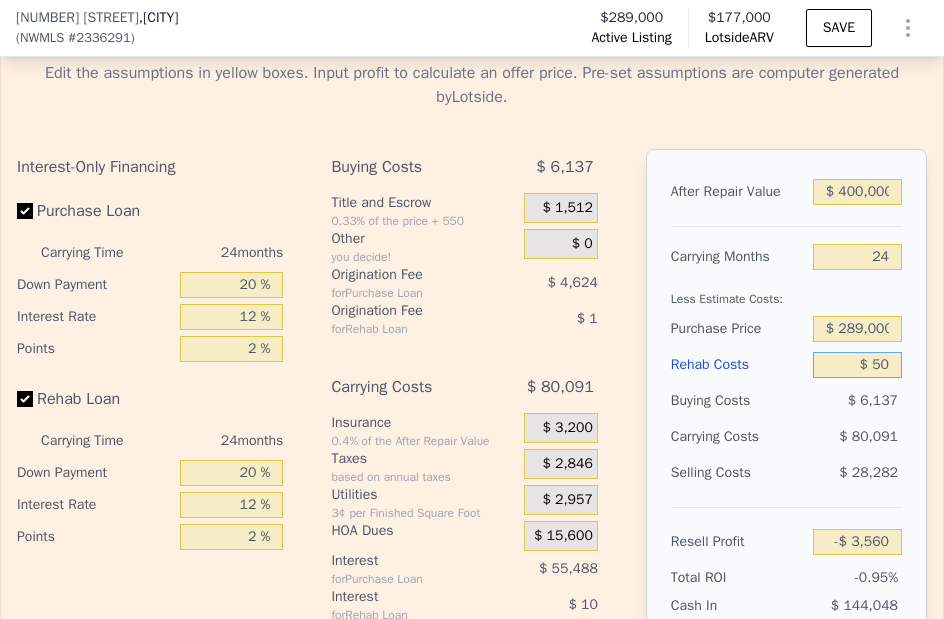 type on "$ 500" 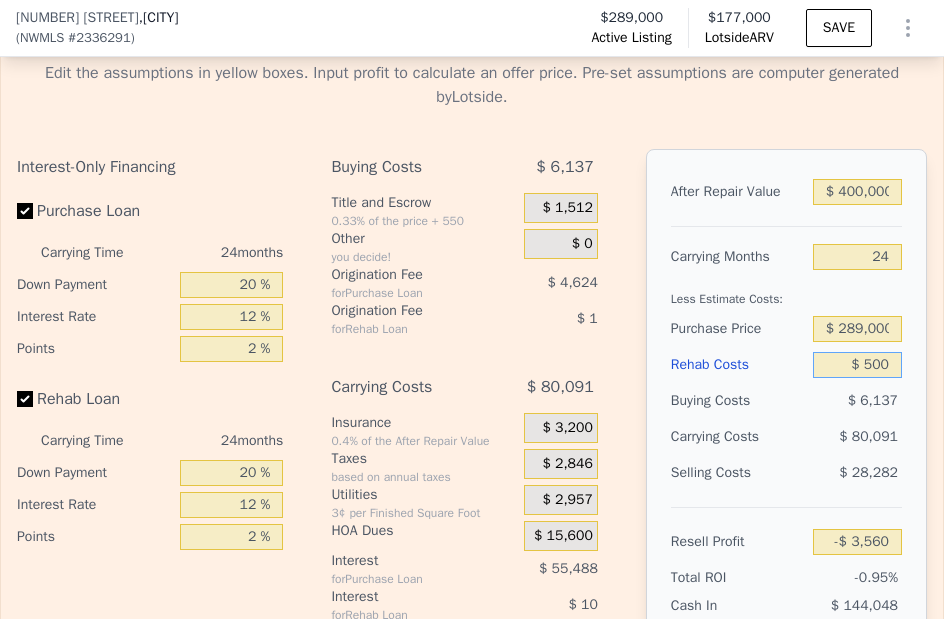 type on "-$ 4,113" 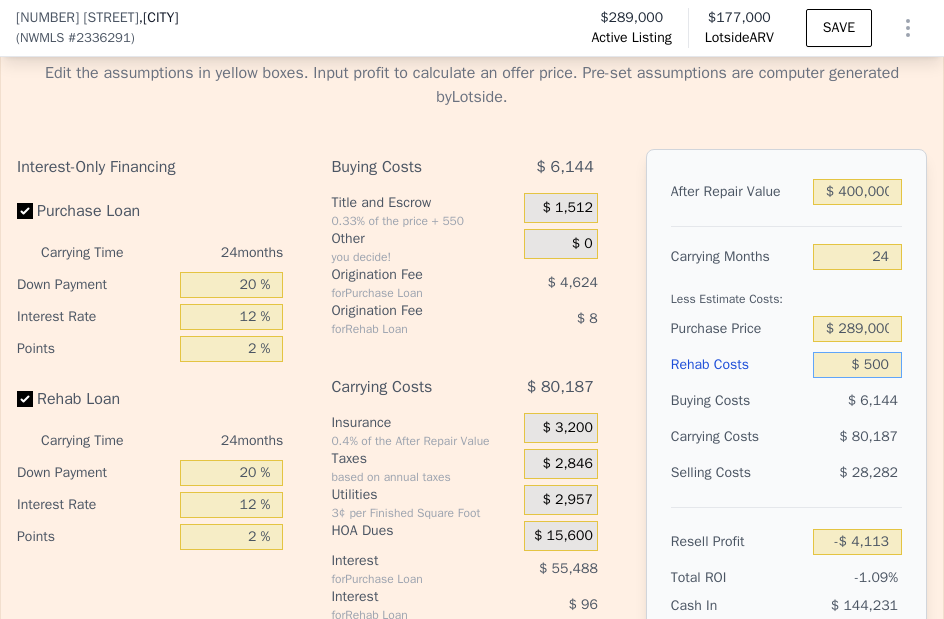 type on "$ 5,000" 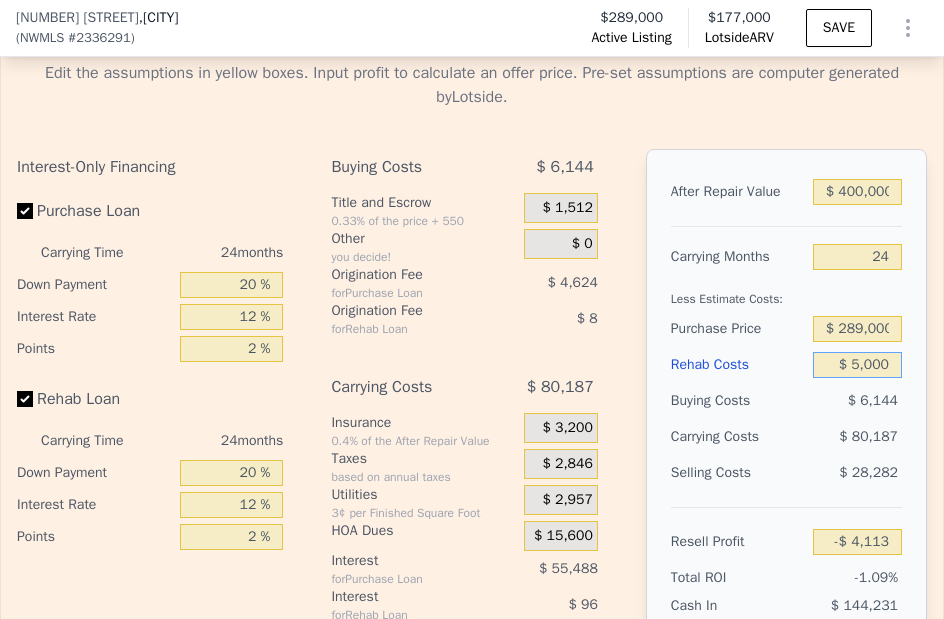 type on "-$ 9,549" 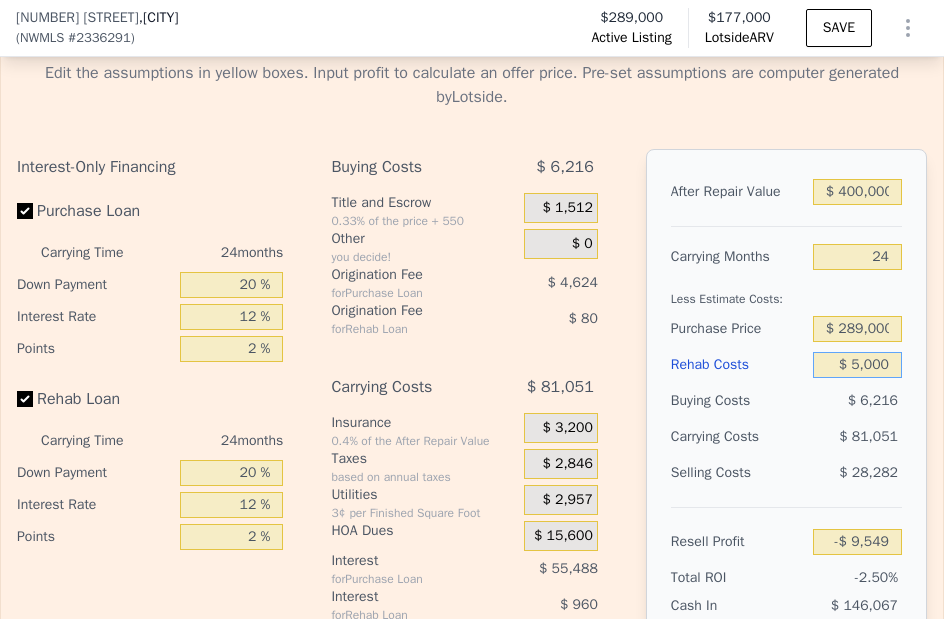type on "$ 50,000" 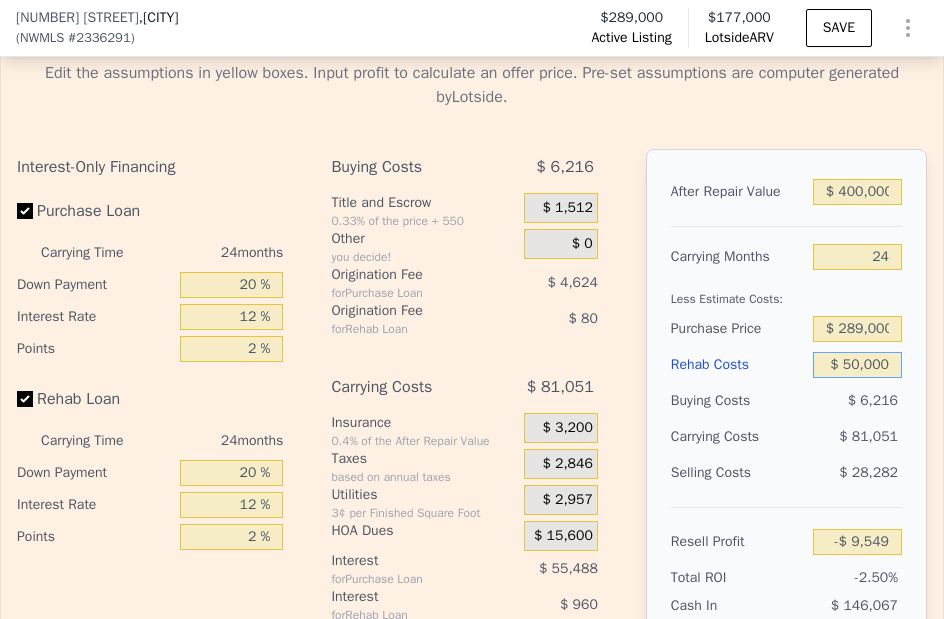 type on "-$ 63,909" 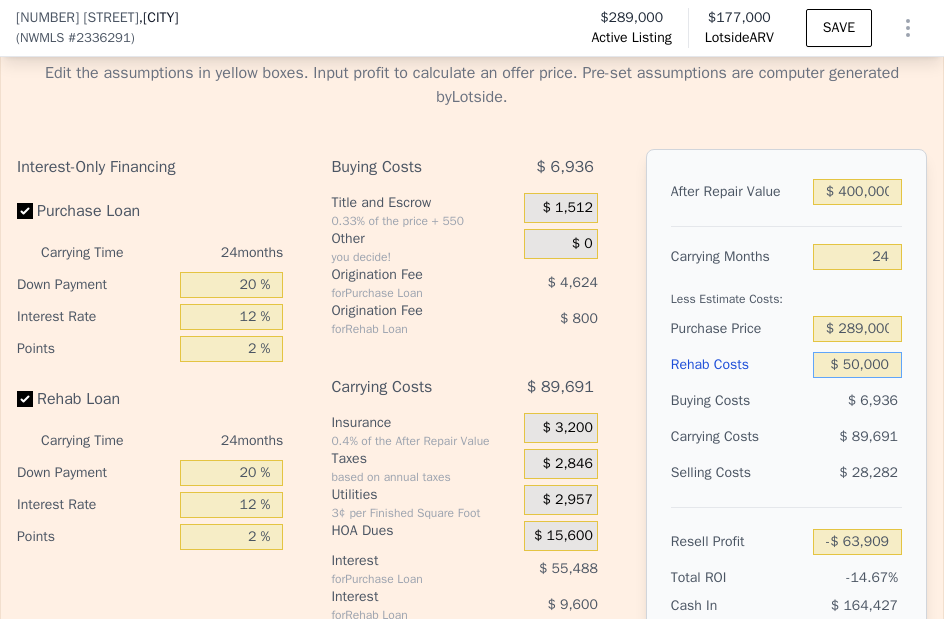 type on "$ 50,000" 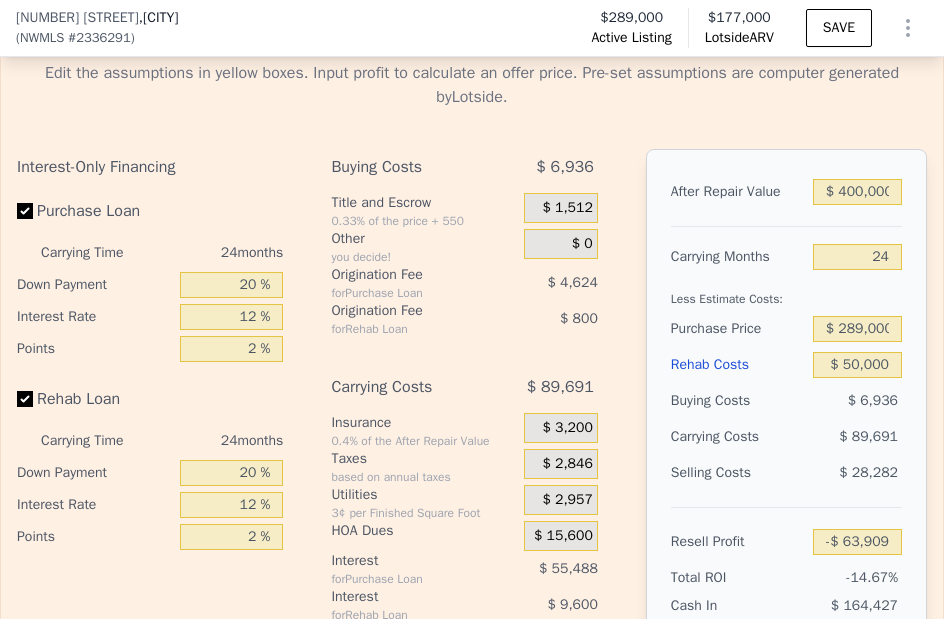 click on "After Repair Value $ 400,000 Carrying Months 24 Less Estimate Costs: Purchase Price $ 289,000 Rehab Costs $ 50,000 Buying Costs $ 6,936 Carrying Costs $ 89,691 Selling Costs $ 28,282 Resell Profit -$ 63,909 Total ROI -14.67% Cash In $ 164,427 Cash ROI ROIs are not annualized -38.87%" at bounding box center (786, 427) 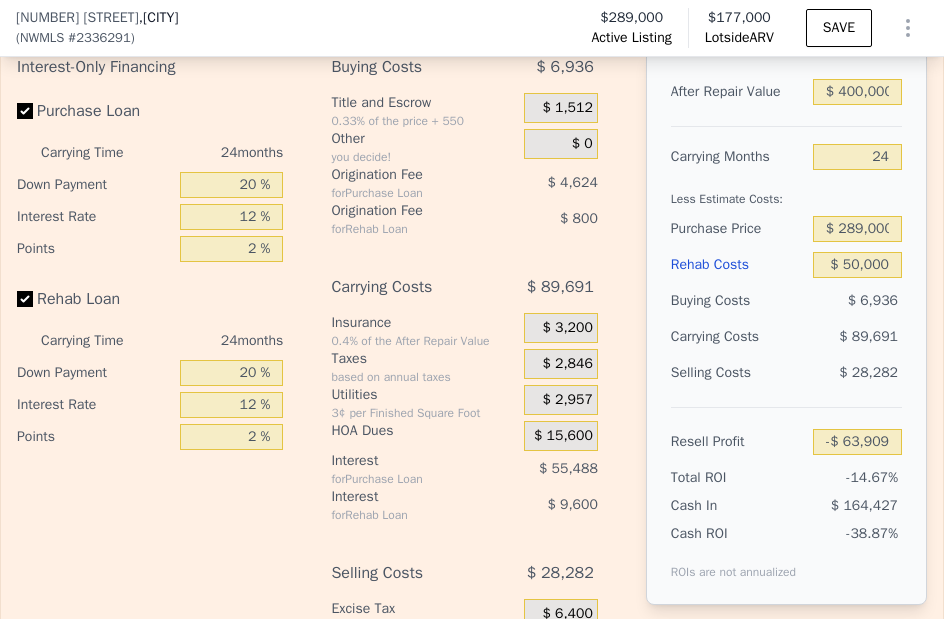 click on "$ 15,600" at bounding box center (563, 436) 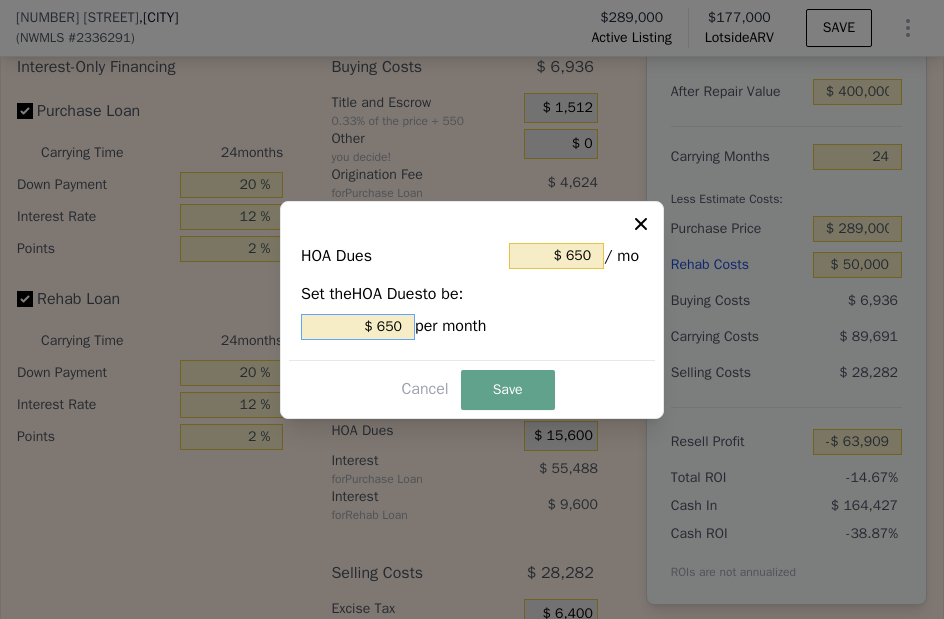 click on "$ 650" at bounding box center (358, 327) 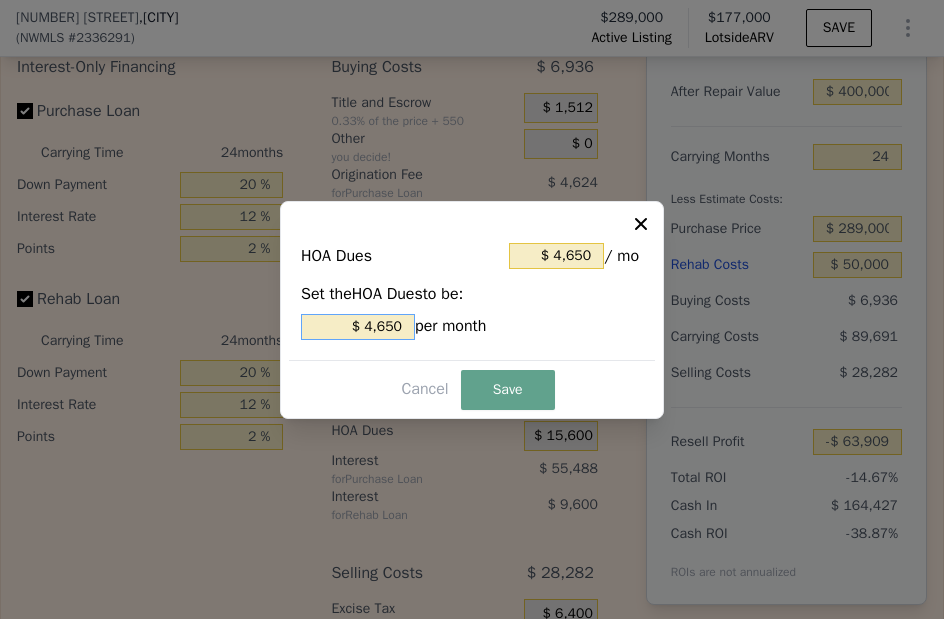 click on "$ 4,650" at bounding box center (358, 327) 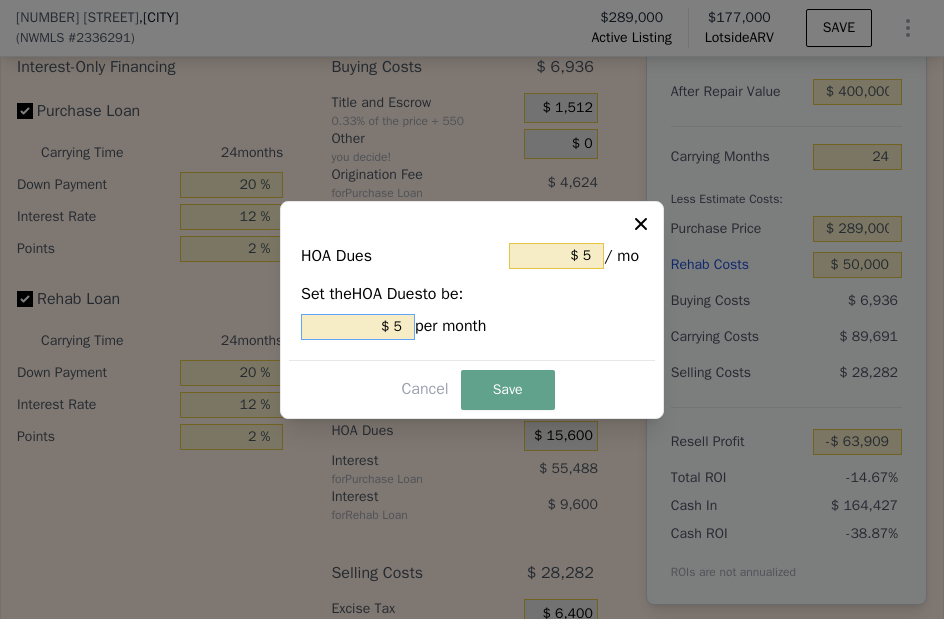type on "$ 54" 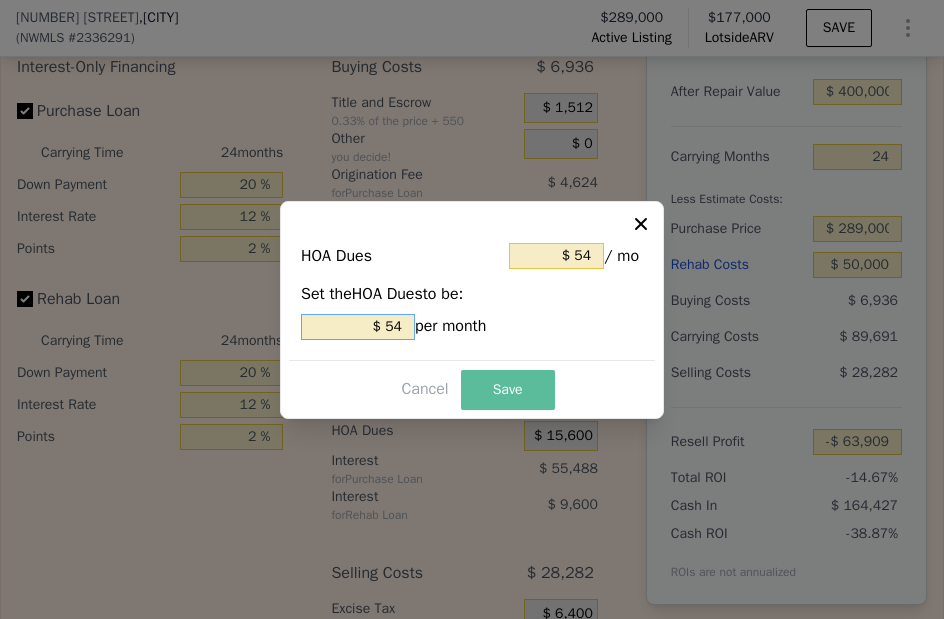 type on "$ 54" 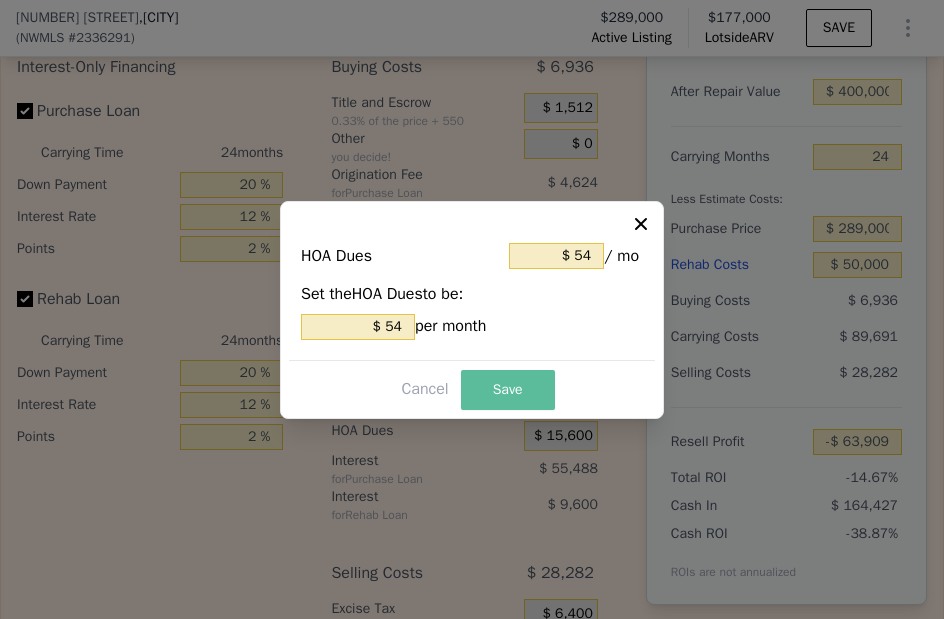 click on "Save" at bounding box center (508, 390) 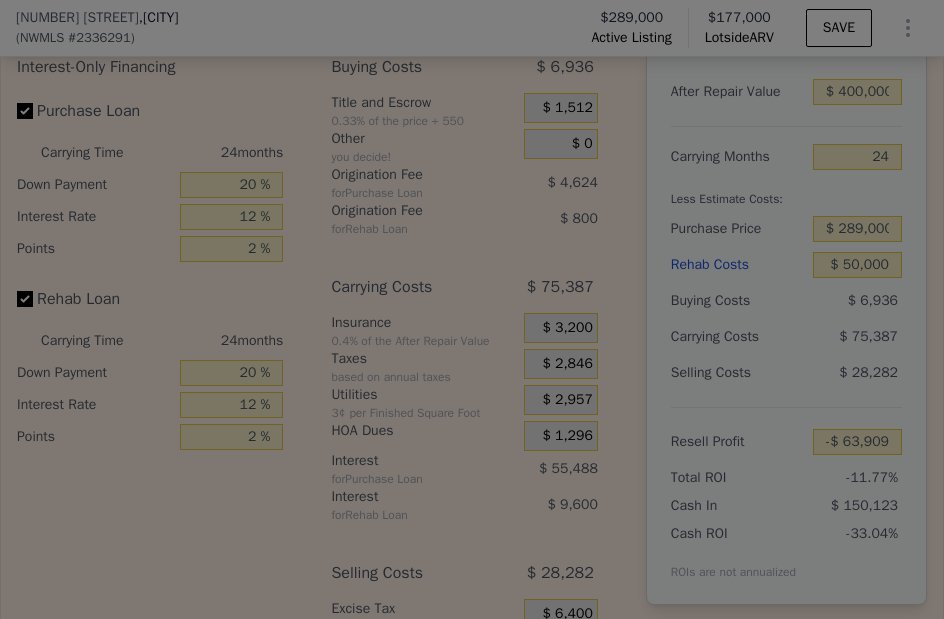 type on "-$ 49,605" 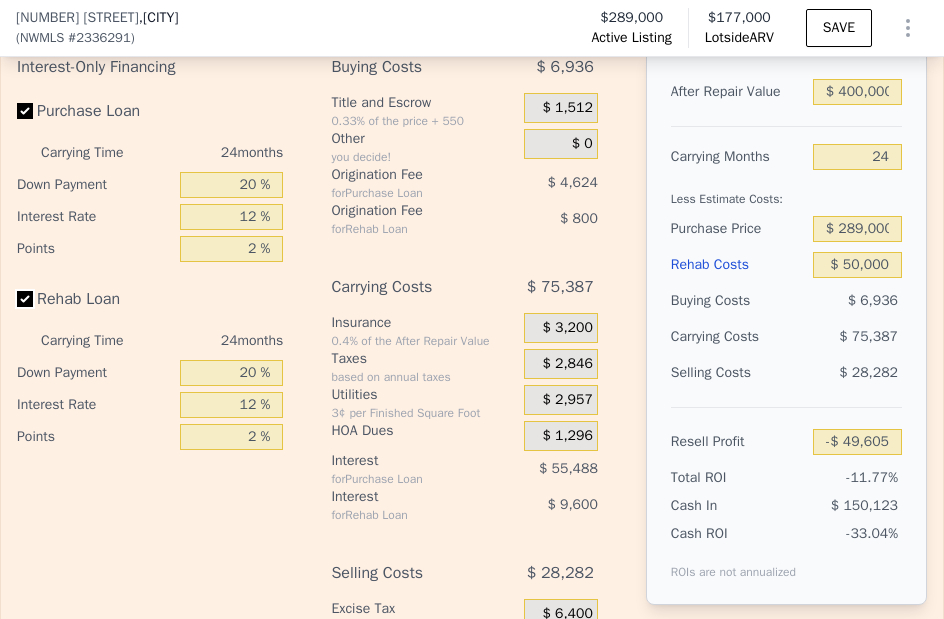 click on "Rehab Loan" at bounding box center [25, 299] 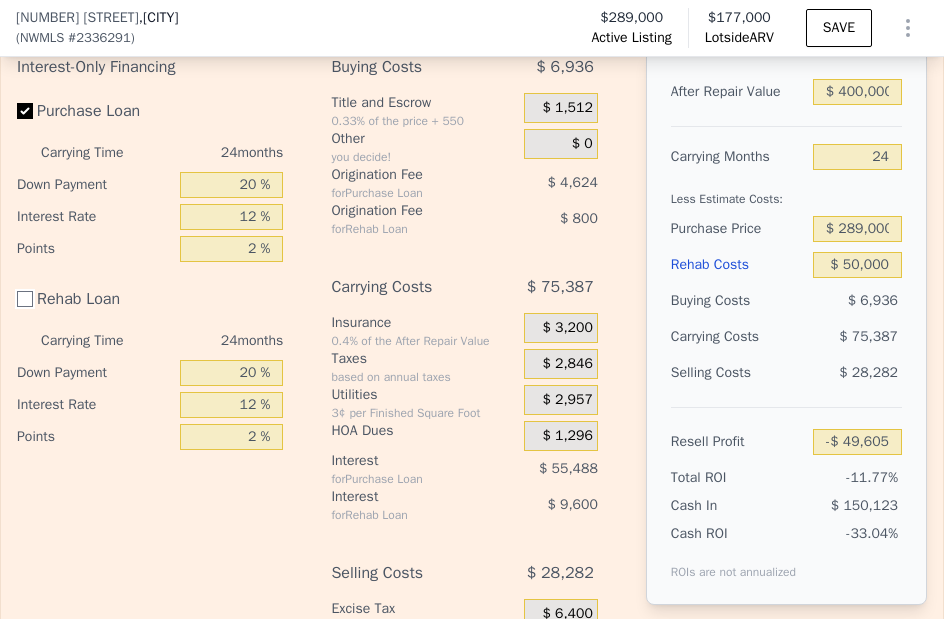 checkbox on "false" 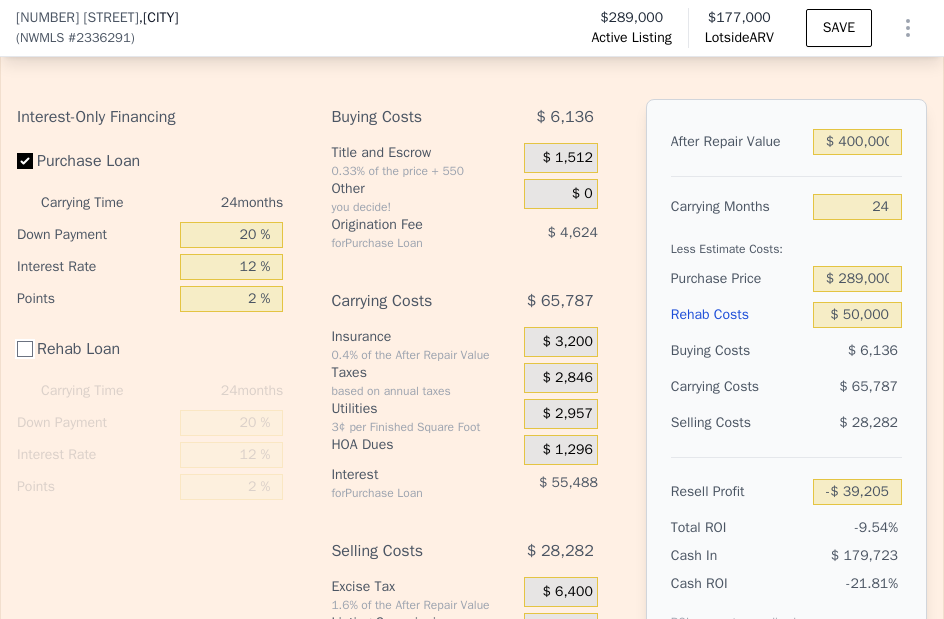 scroll, scrollTop: 3893, scrollLeft: 0, axis: vertical 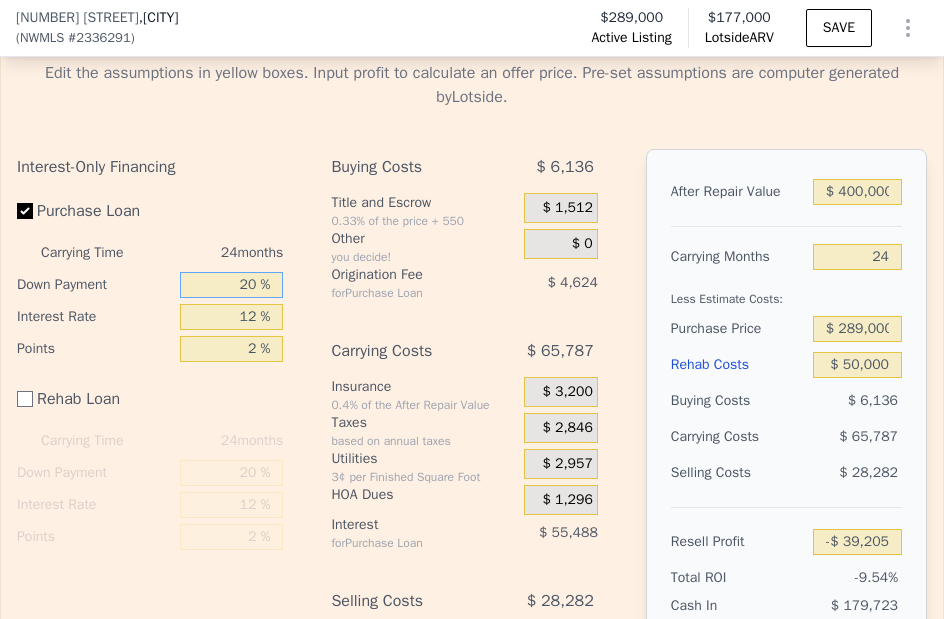 click on "20 %" at bounding box center (231, 285) 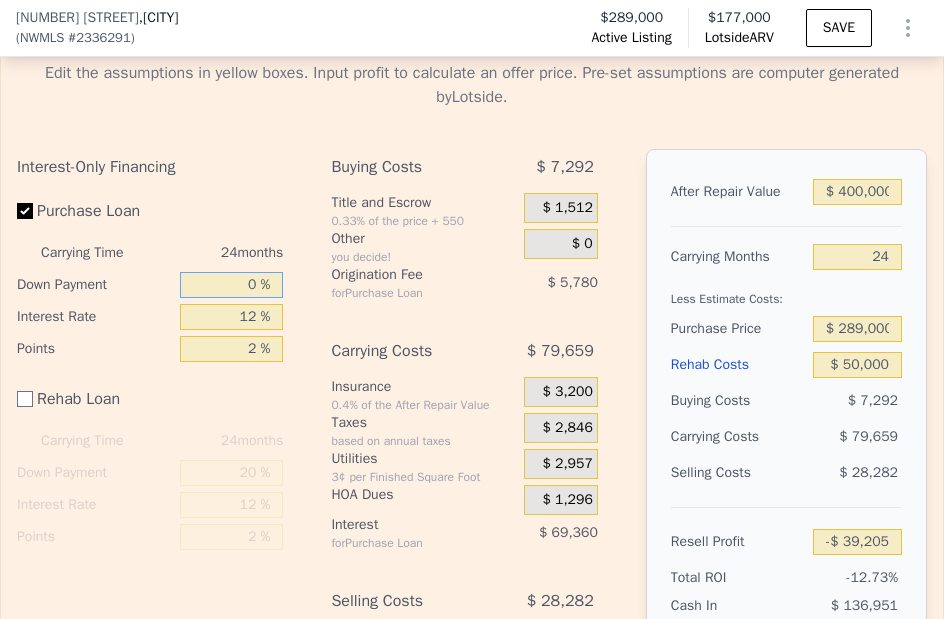 type on "-$ 54,233" 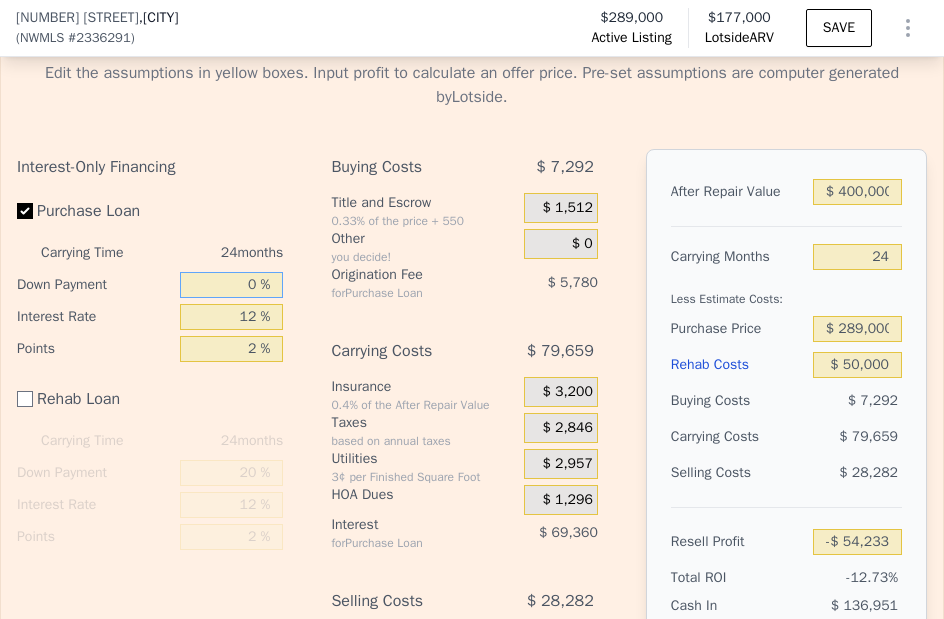 type on "0 %" 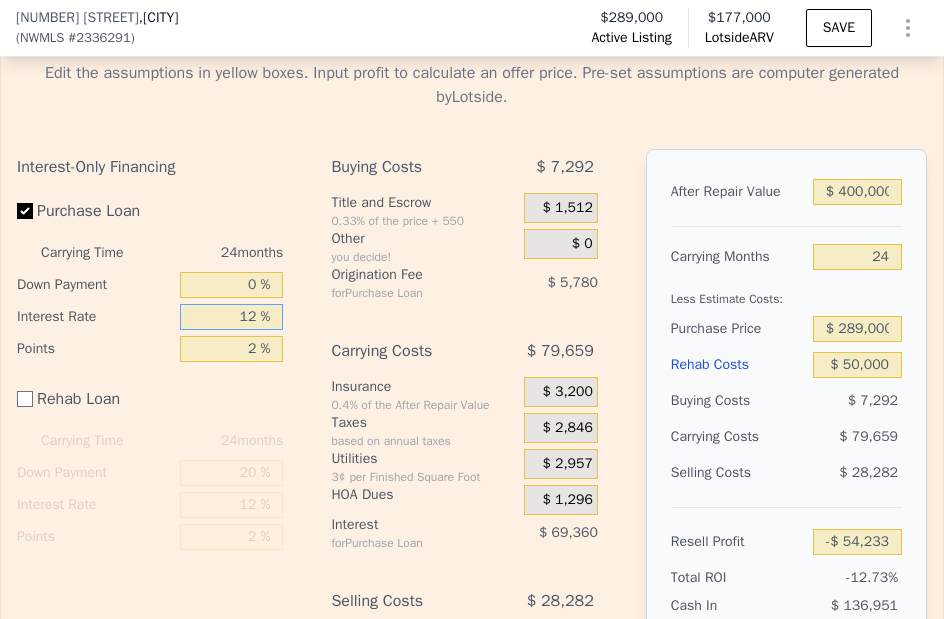 click on "12 %" at bounding box center (231, 317) 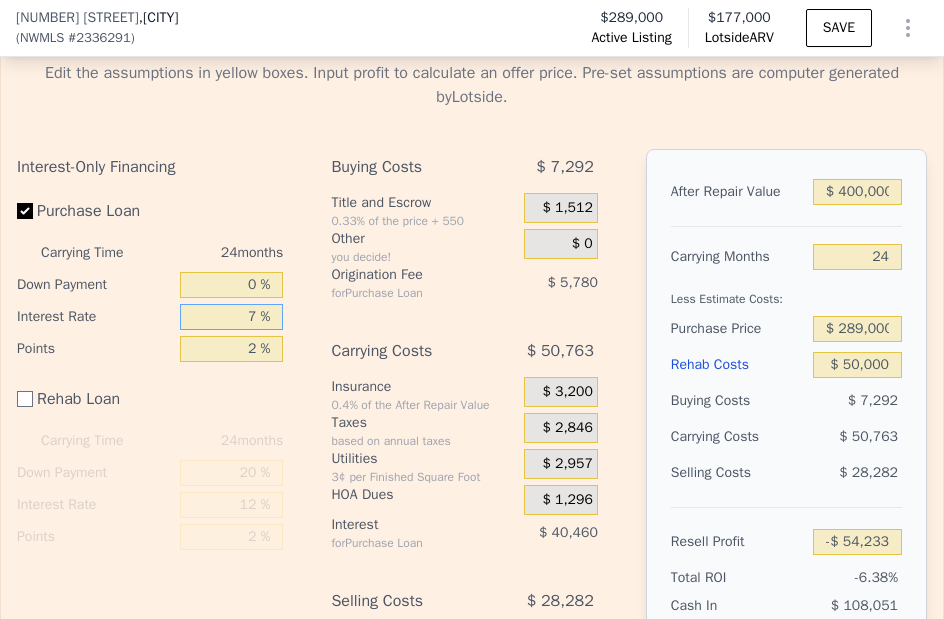 type on "-$ 25,337" 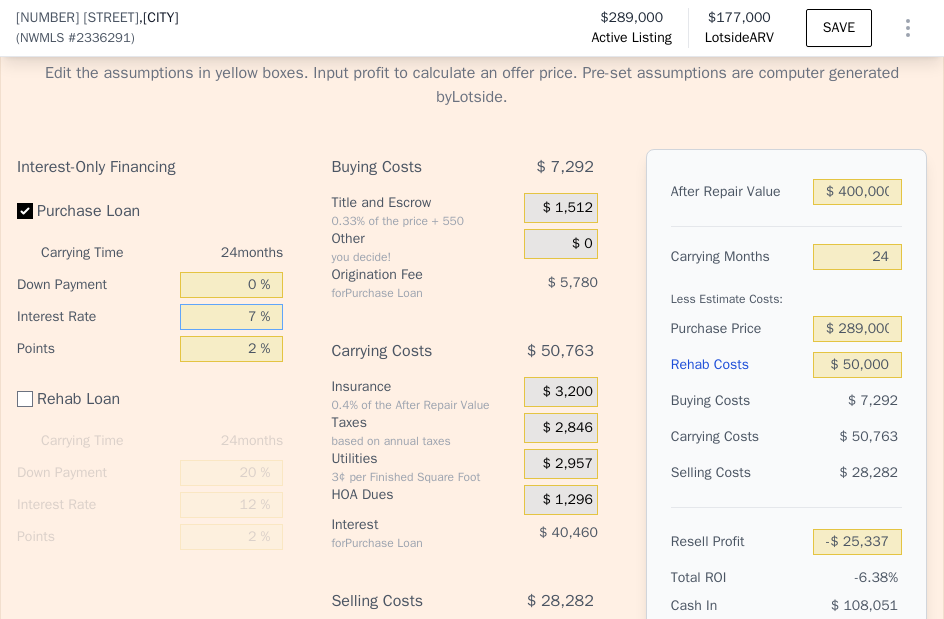 type on "7 %" 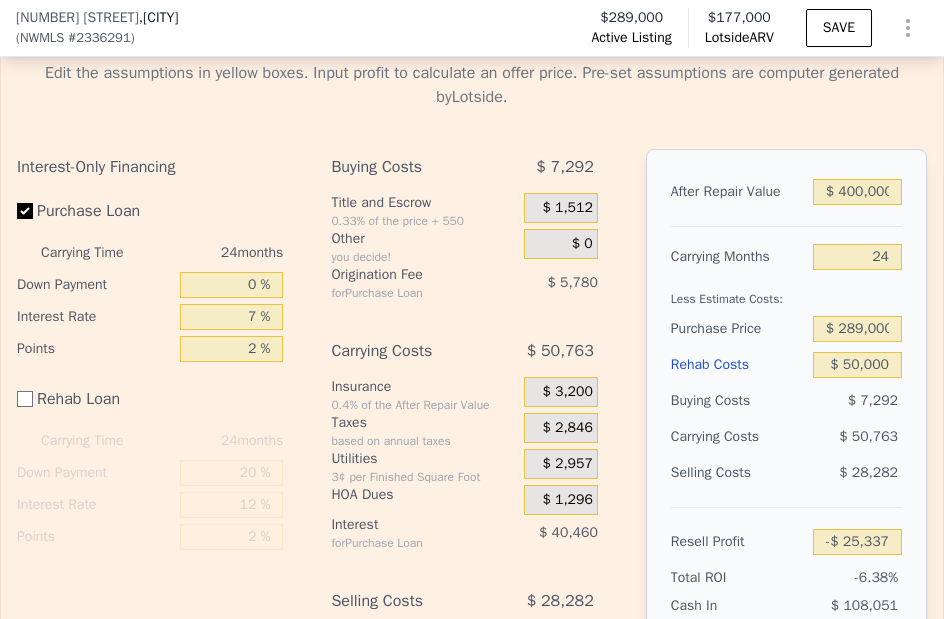 click on "Purchase Loan" at bounding box center (150, 215) 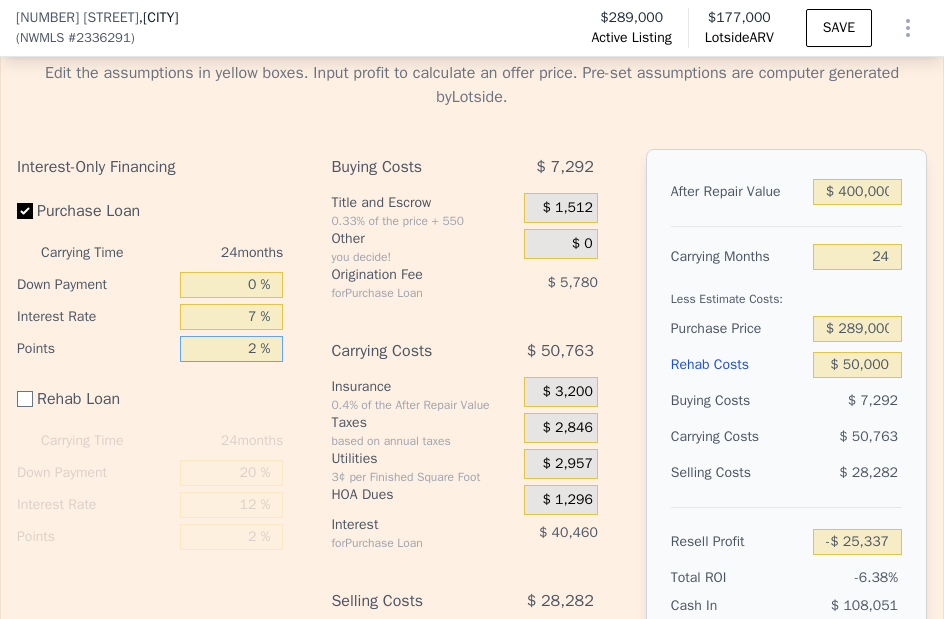 click on "2 %" at bounding box center [231, 349] 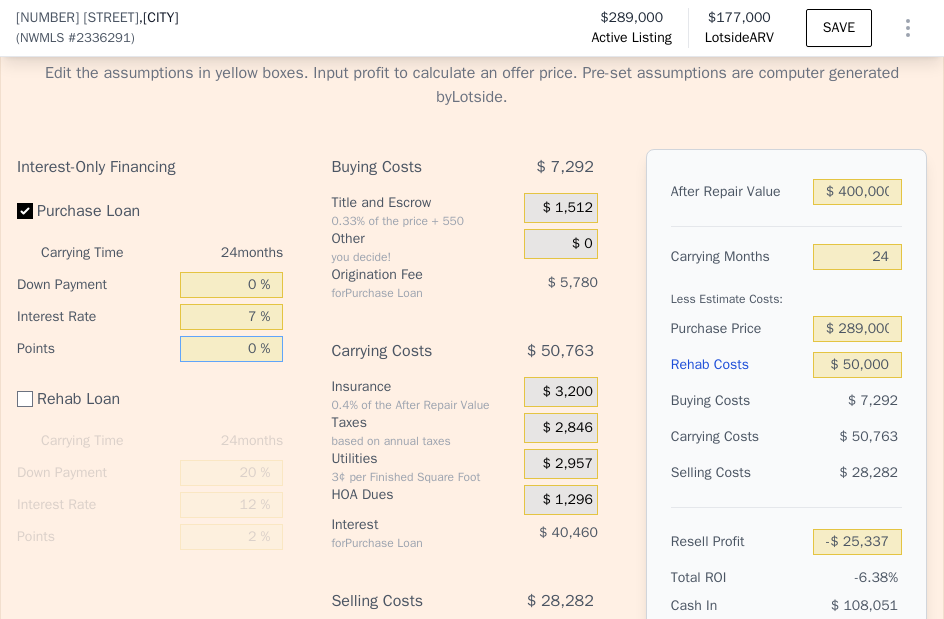 type on "-$ 19,557" 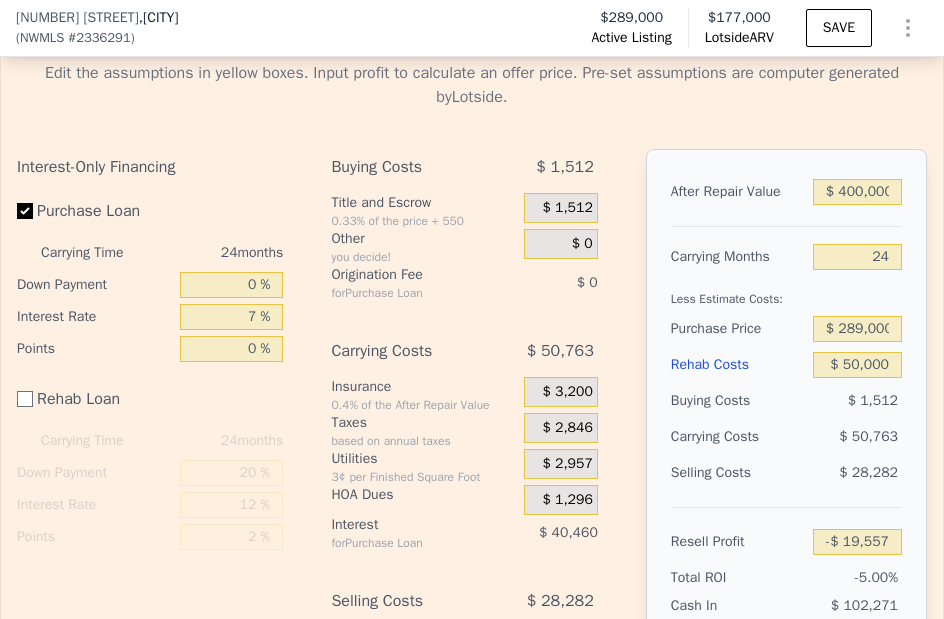 click on "Purchase Loan" at bounding box center [150, 215] 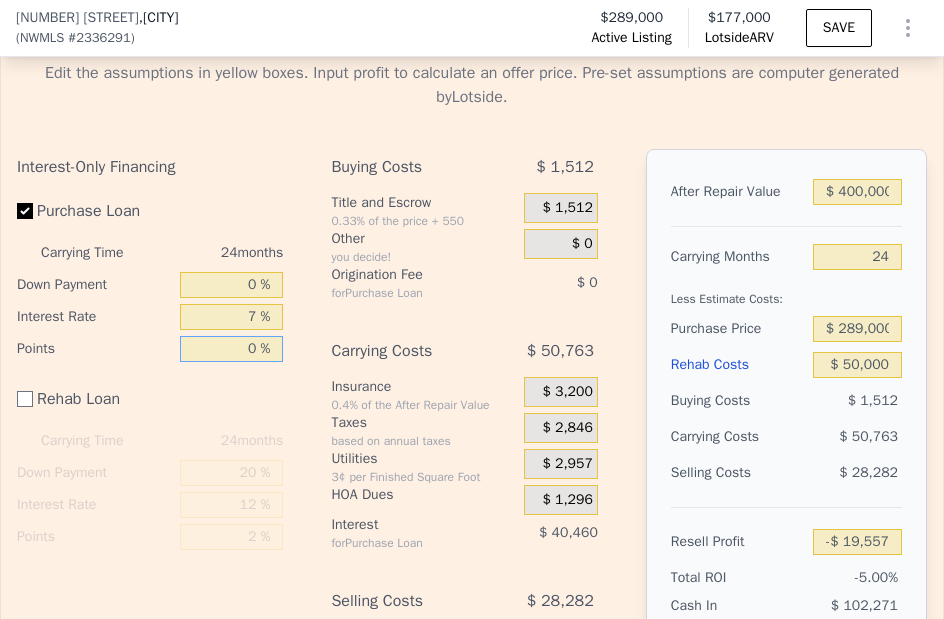 click on "0 %" at bounding box center (231, 349) 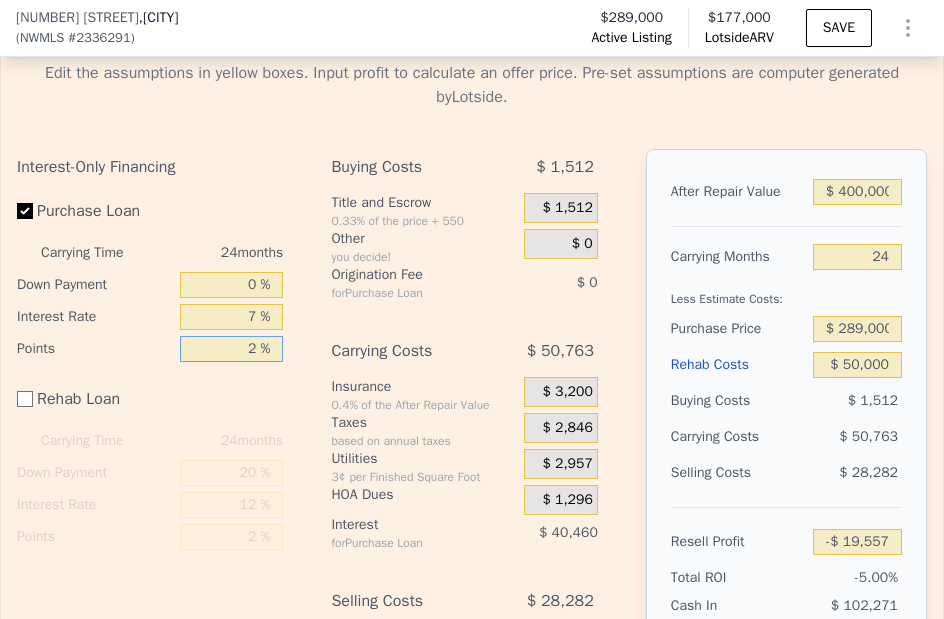 type on "-$ 25,337" 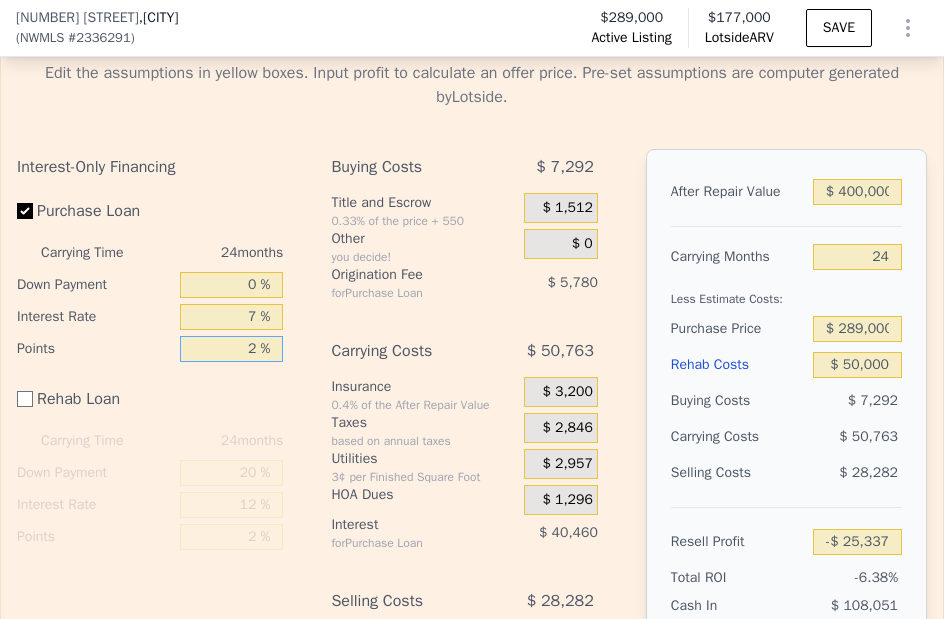 type on "2 %" 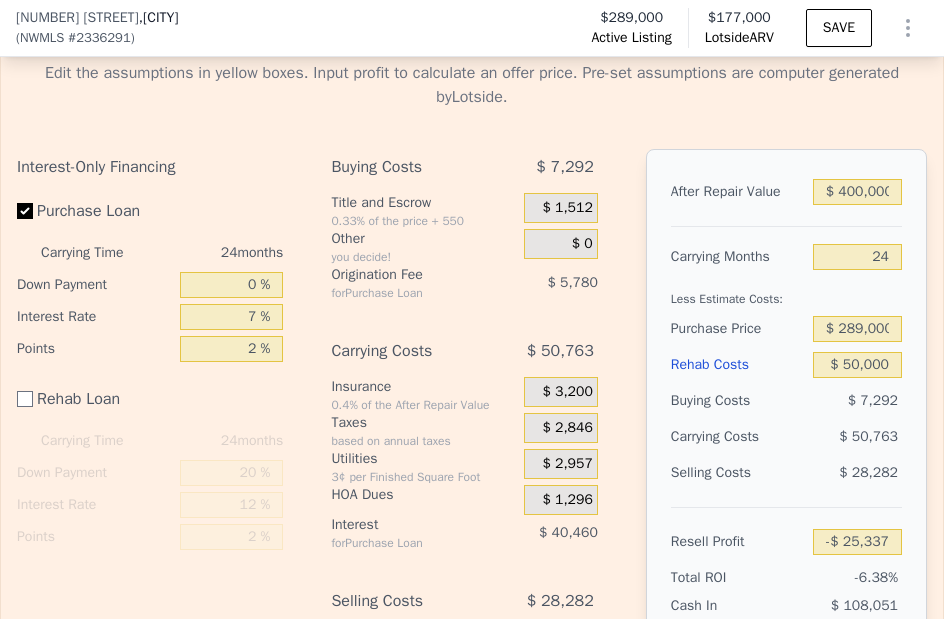 click on "Interest-Only Financing" at bounding box center [150, 167] 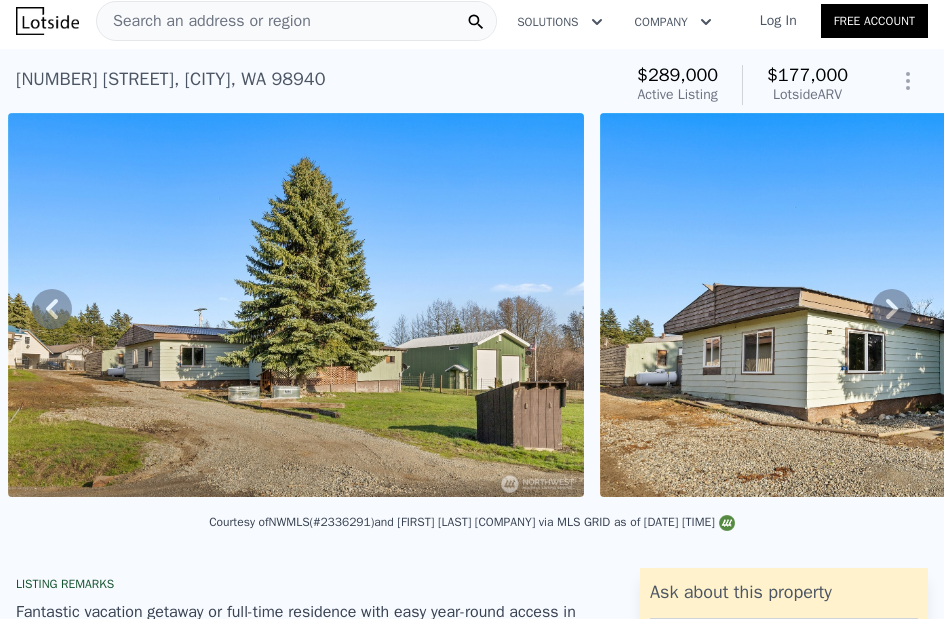 scroll, scrollTop: 0, scrollLeft: 0, axis: both 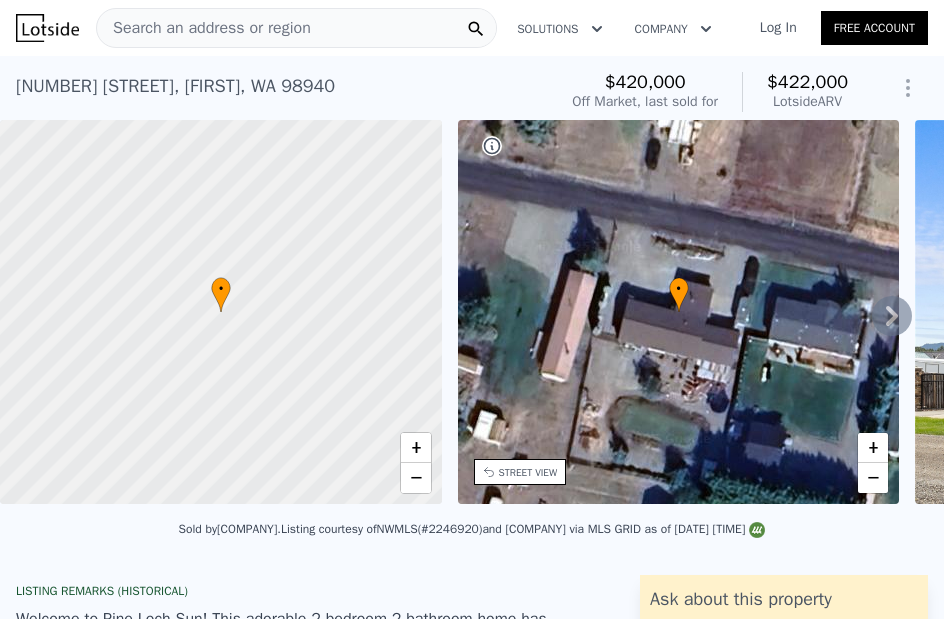 click at bounding box center [1222, 312] 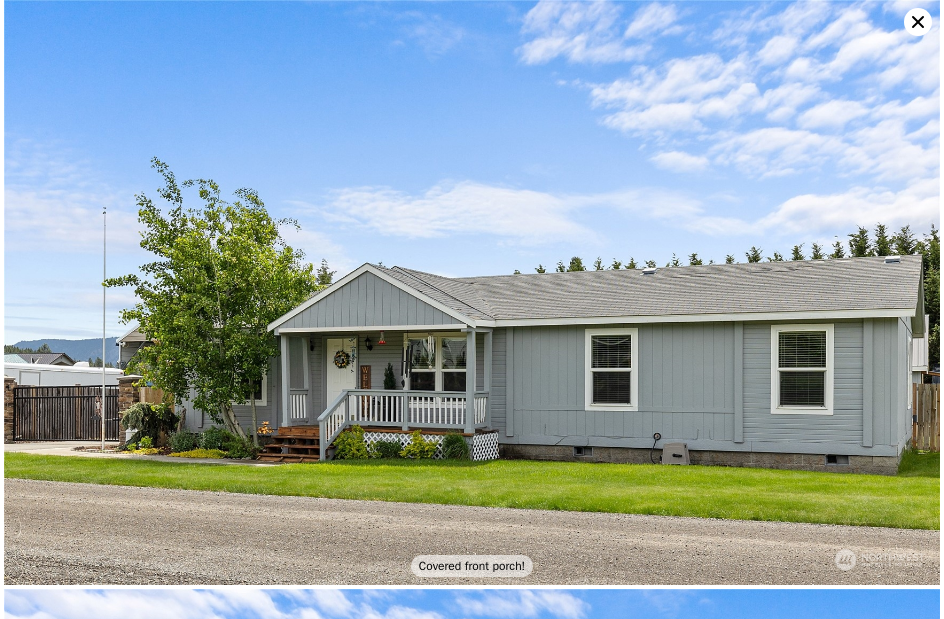click 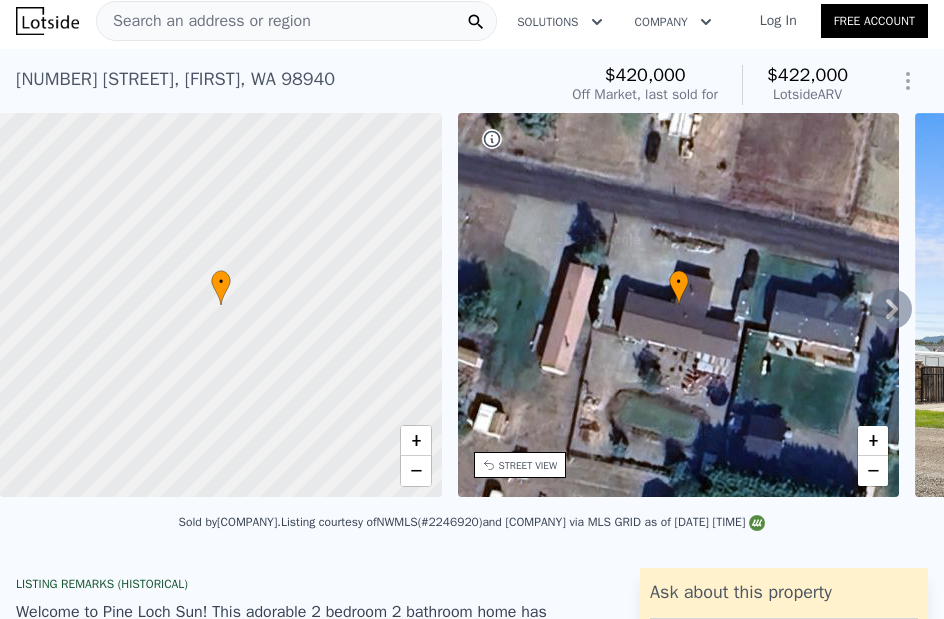 scroll, scrollTop: 0, scrollLeft: 0, axis: both 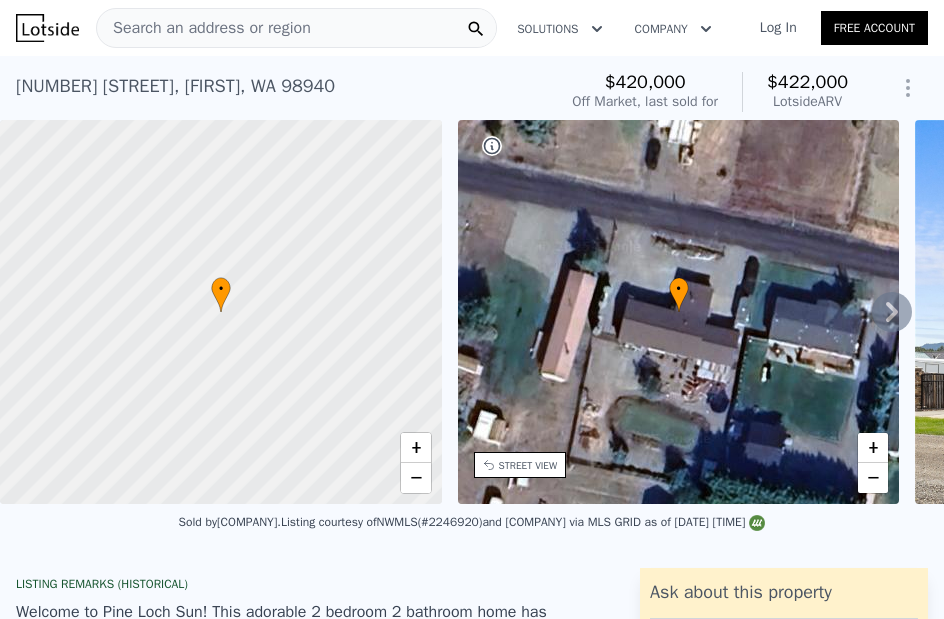 click on "Search an address or region" at bounding box center [204, 28] 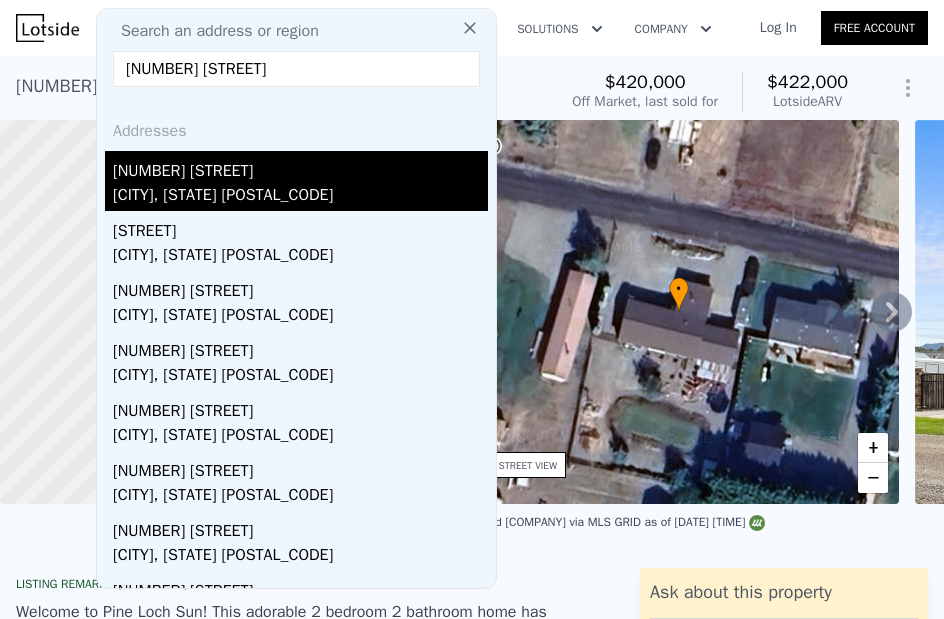 type on "[NUMBER] [STREET]" 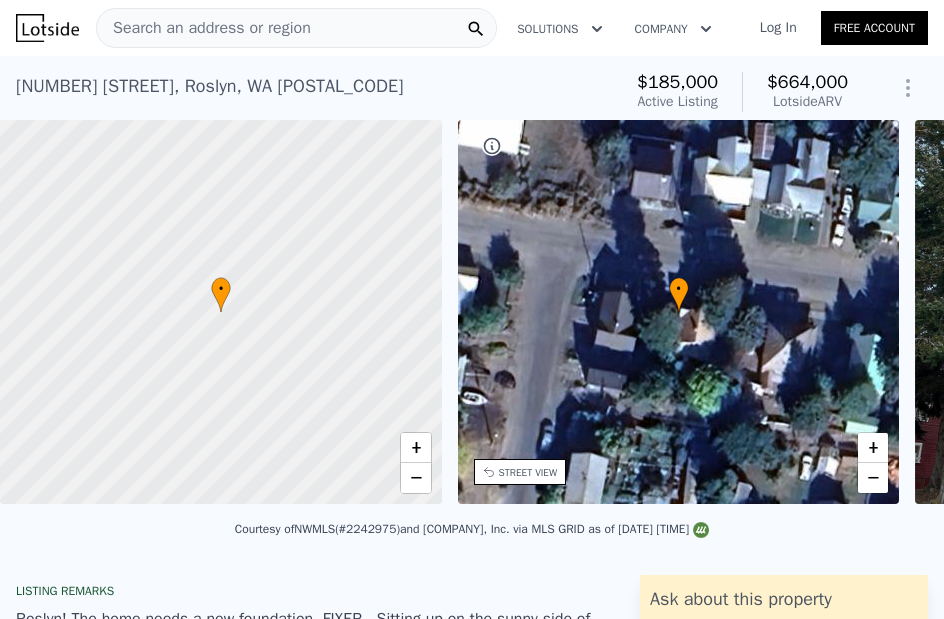 scroll, scrollTop: 0, scrollLeft: 466, axis: horizontal 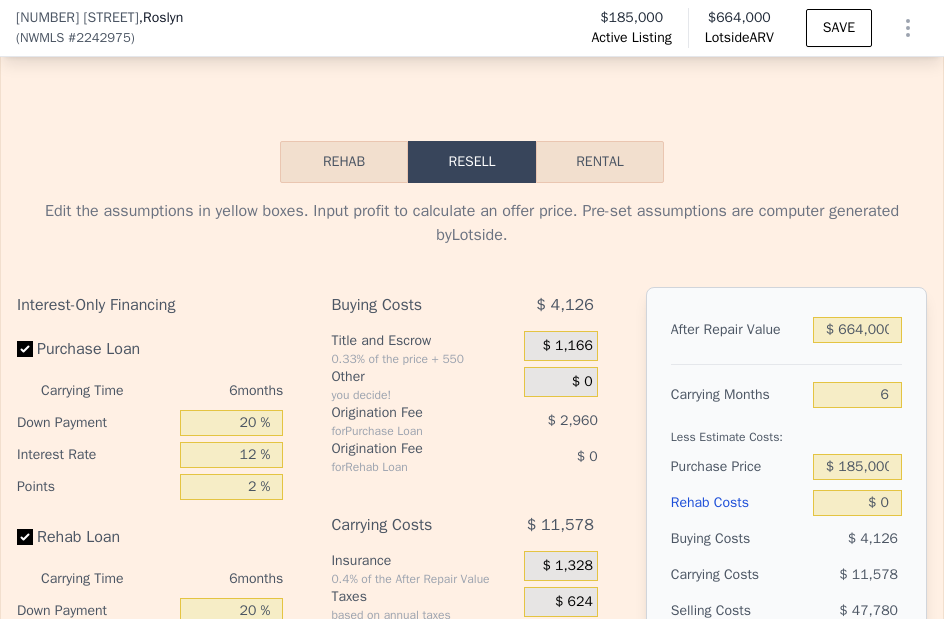 click on "Rehab" at bounding box center [344, 162] 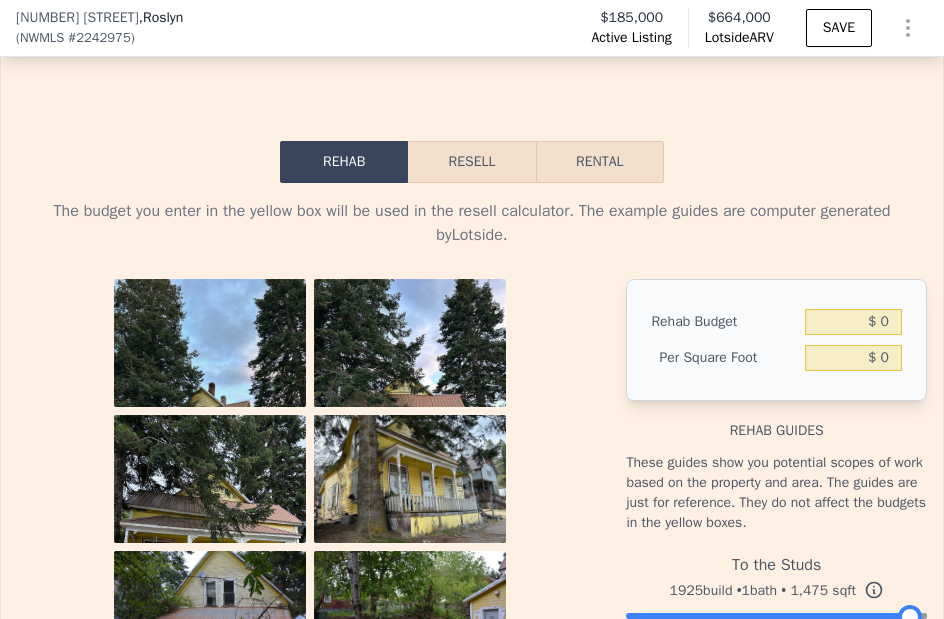 click on "Resell" at bounding box center (471, 162) 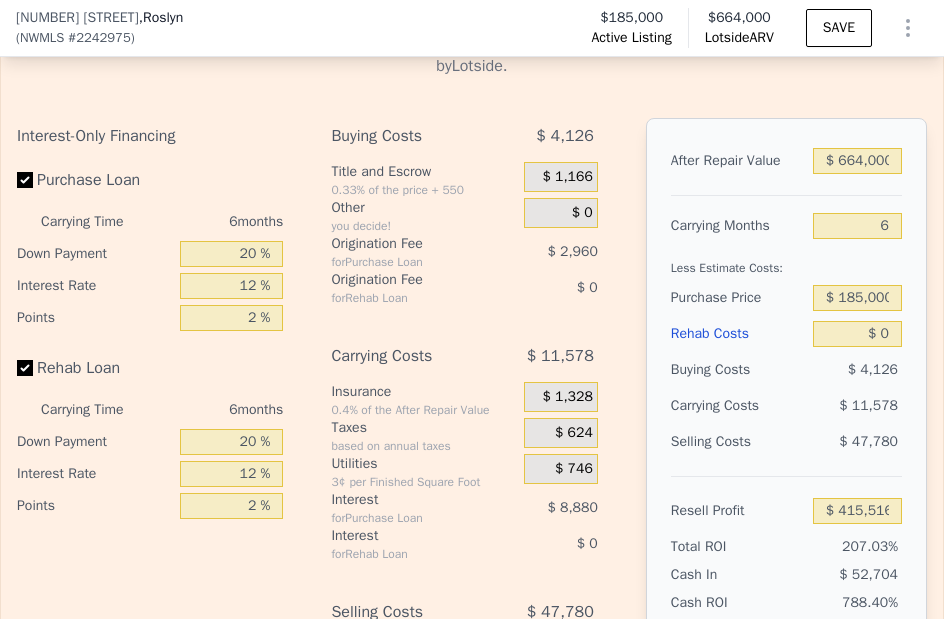 scroll, scrollTop: 3893, scrollLeft: 0, axis: vertical 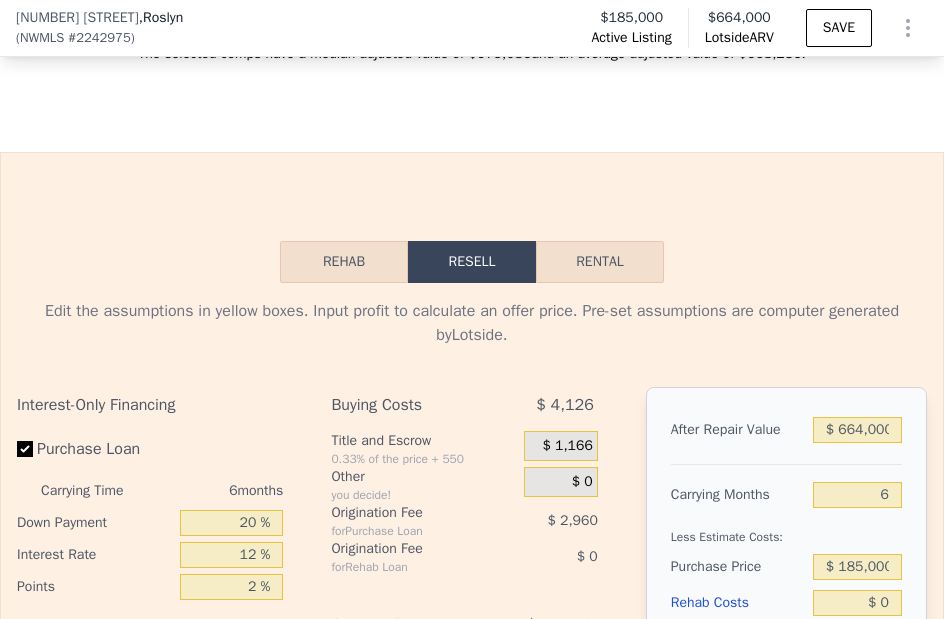 click on "Rehab" at bounding box center (344, 262) 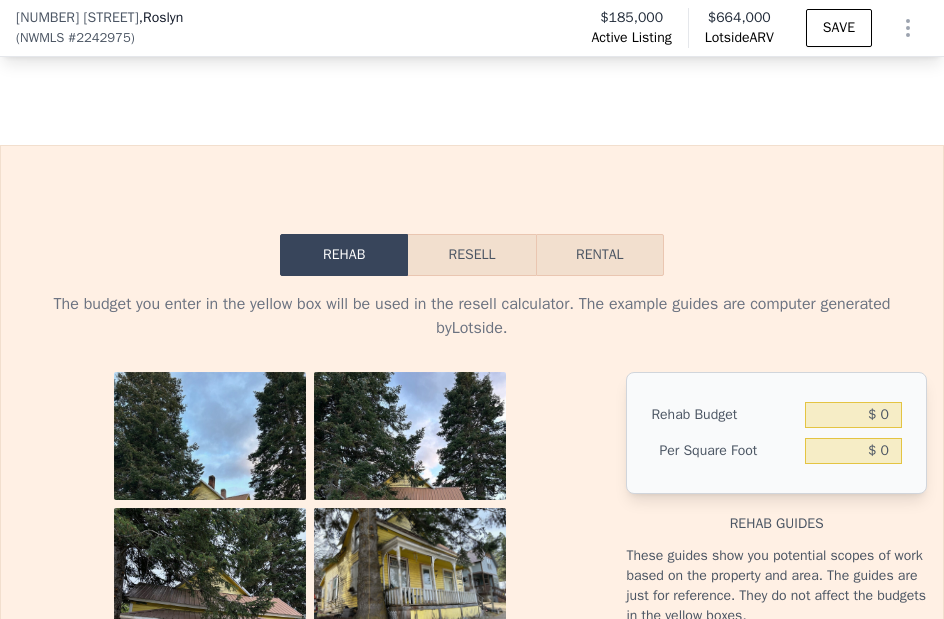 scroll, scrollTop: 3593, scrollLeft: 0, axis: vertical 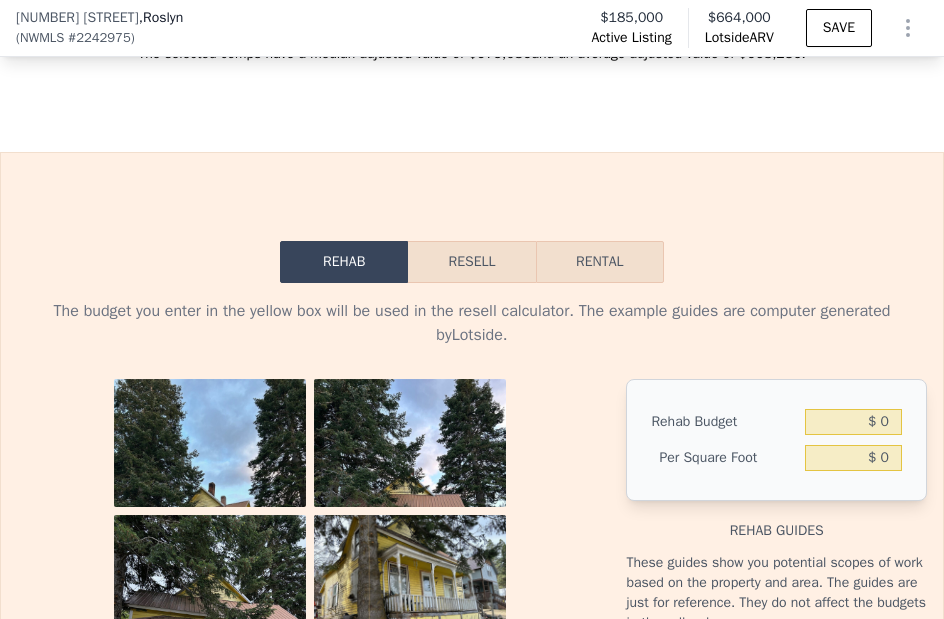 click on "Resell" at bounding box center [471, 262] 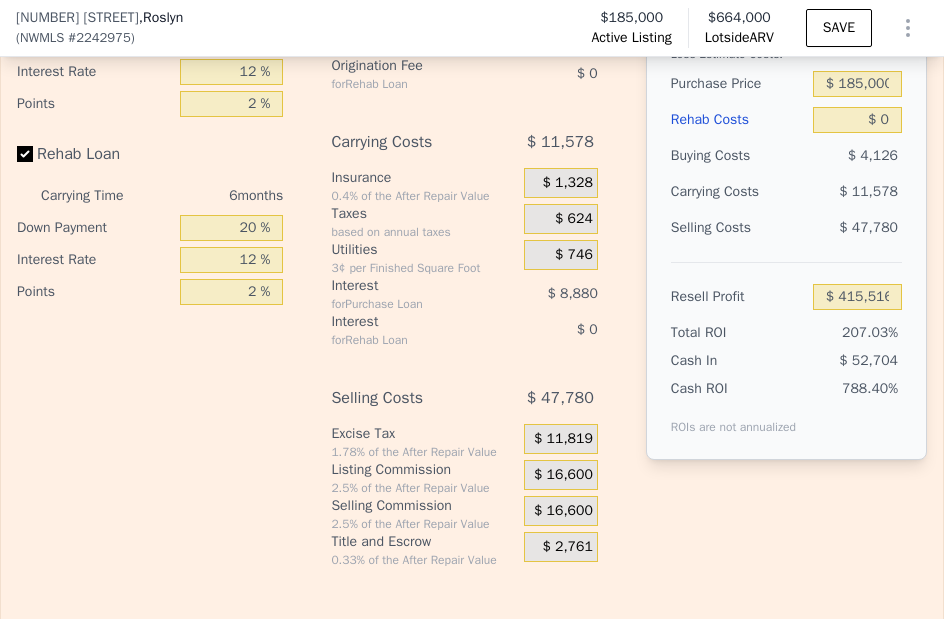 scroll, scrollTop: 4093, scrollLeft: 0, axis: vertical 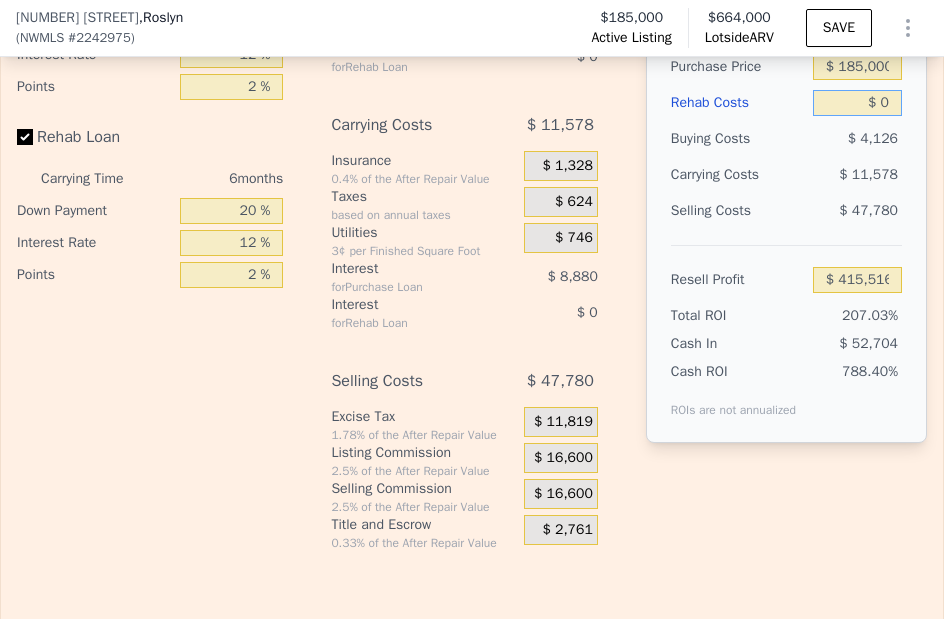 click on "$ 0" at bounding box center (857, 103) 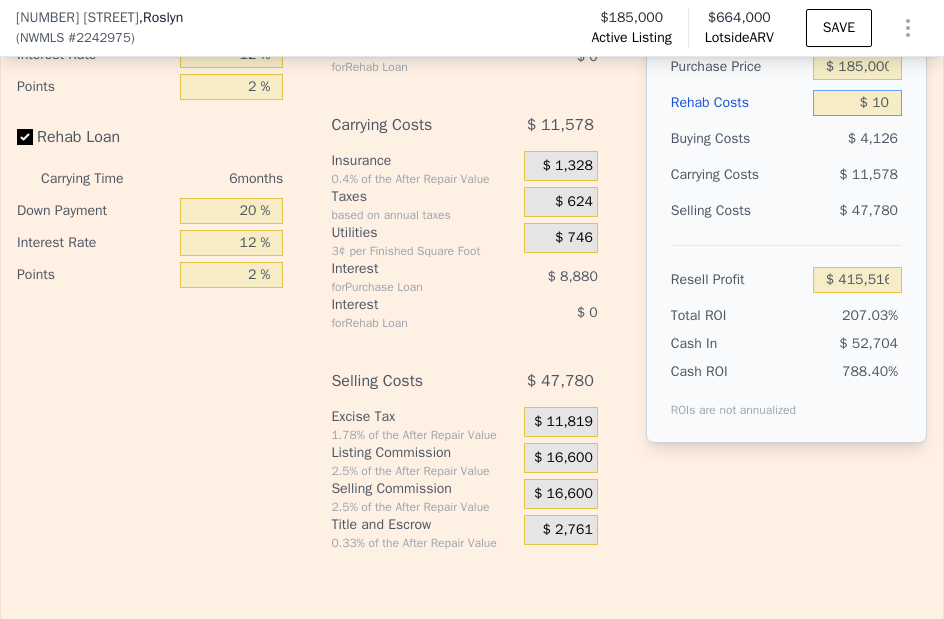 type on "$ 415,506" 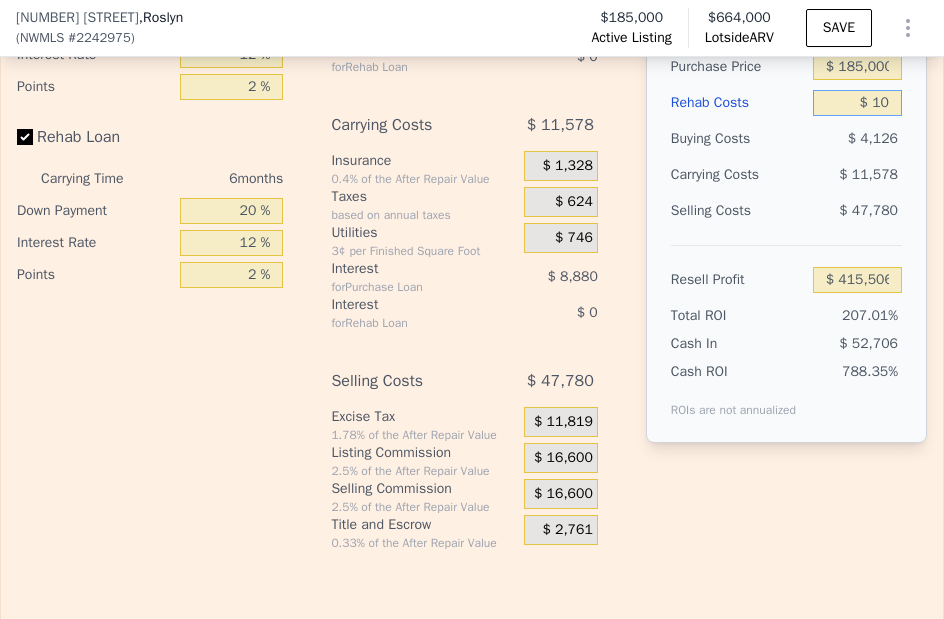 type on "$ 170" 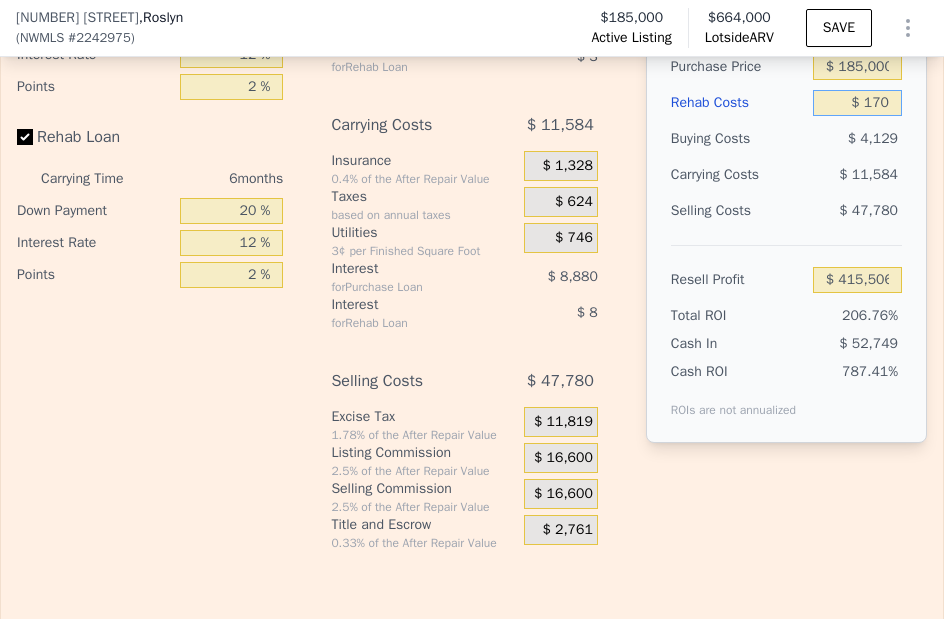 type on "$ 415,337" 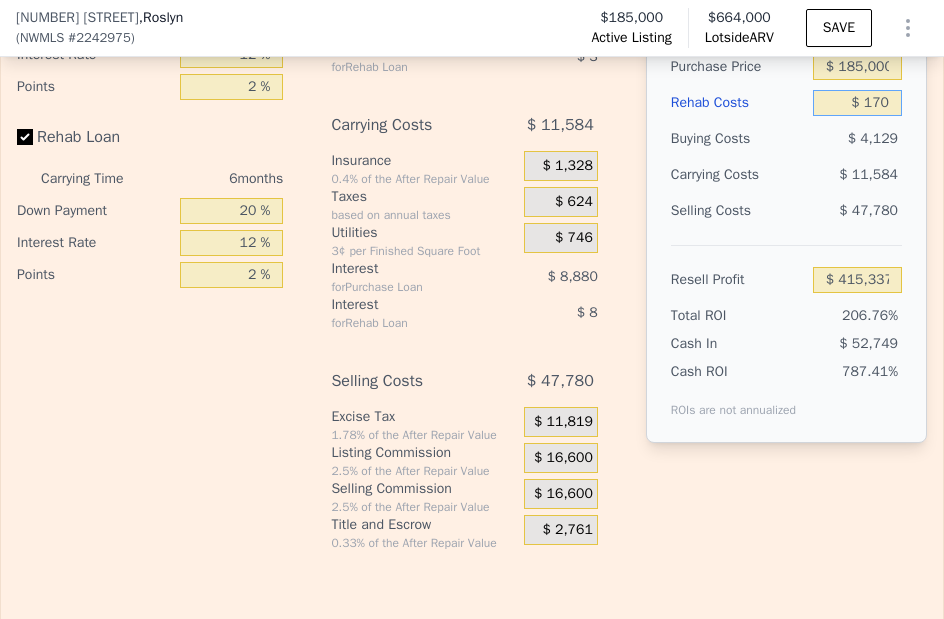 type on "$ 1,780" 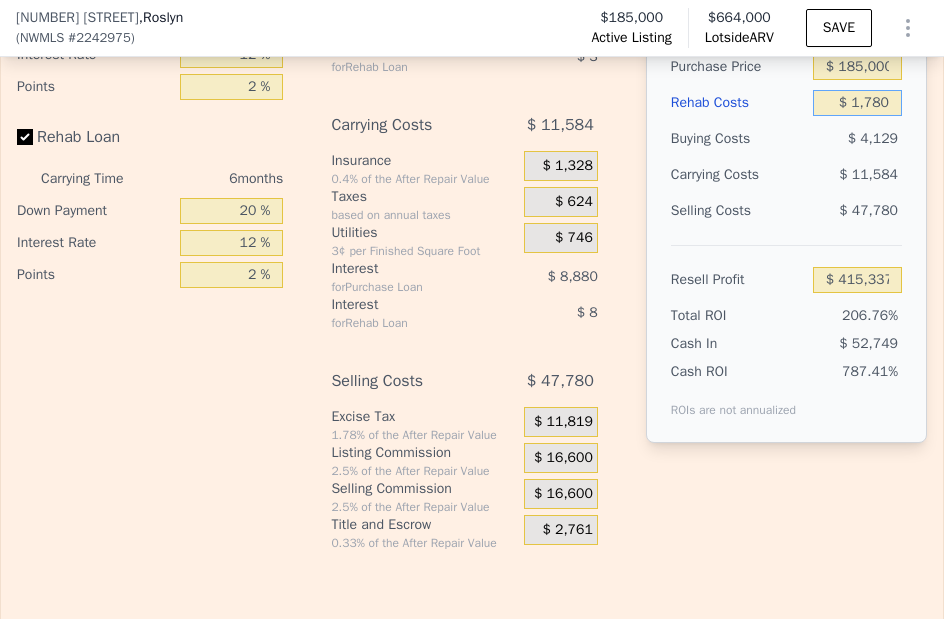 type on "$ 413,624" 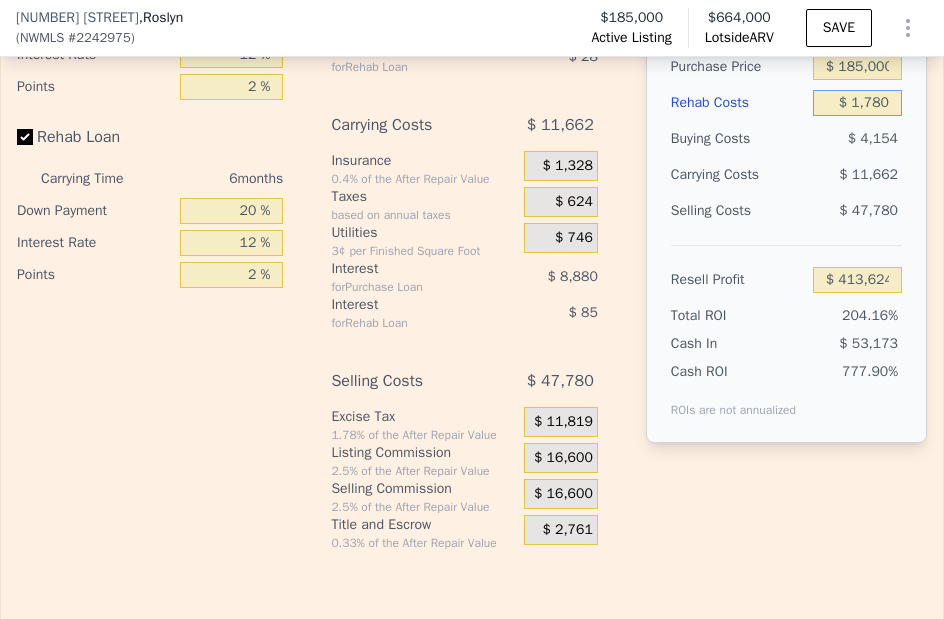 type on "$ 17,800" 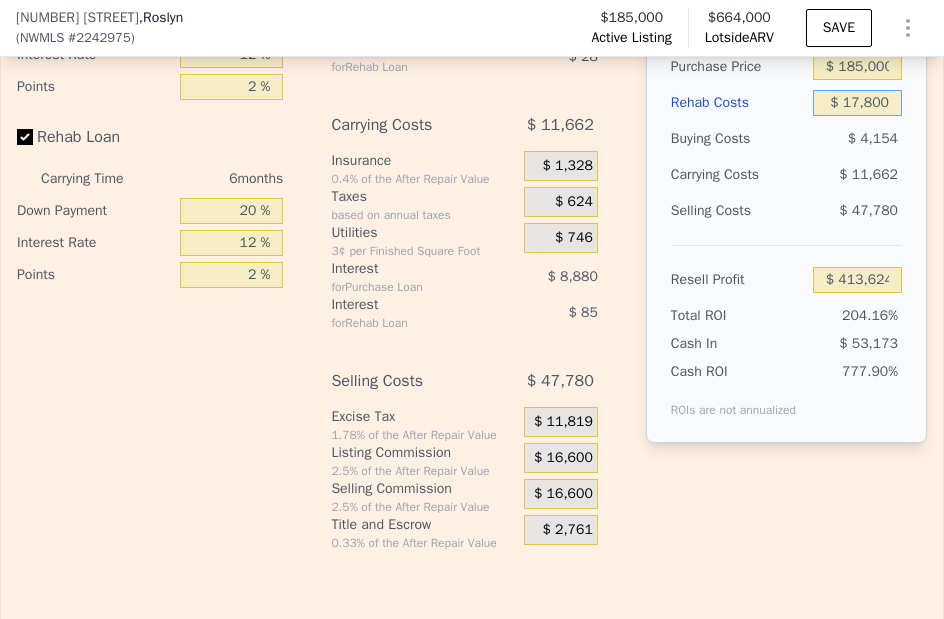 type on "$ 396,579" 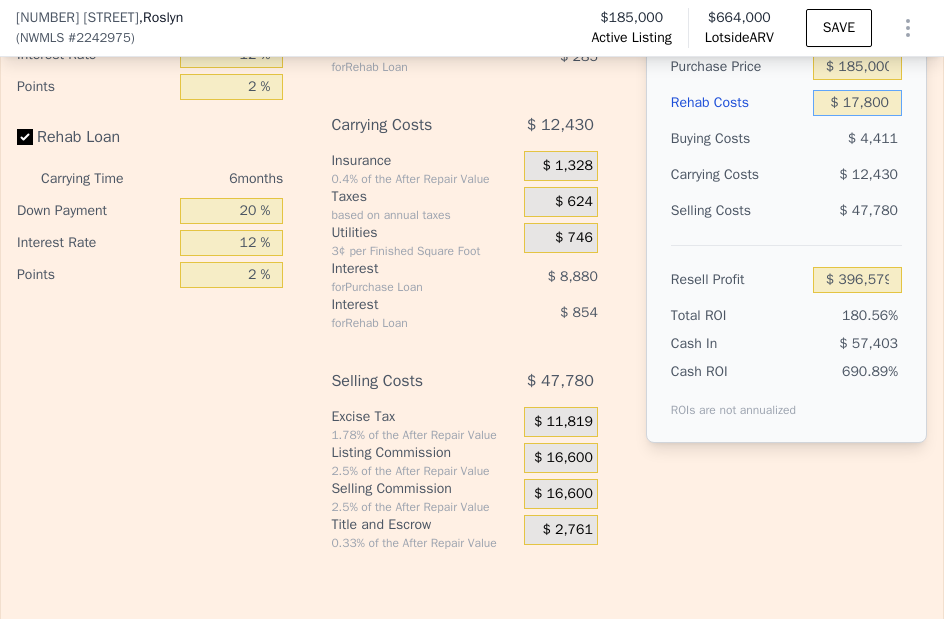 type on "$ 178,000" 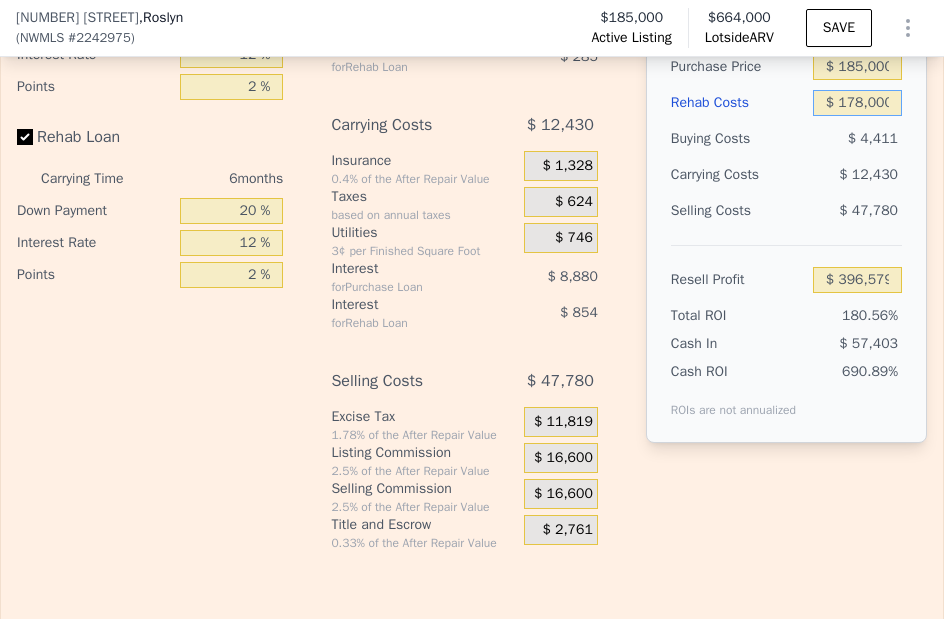 type on "$ 226,124" 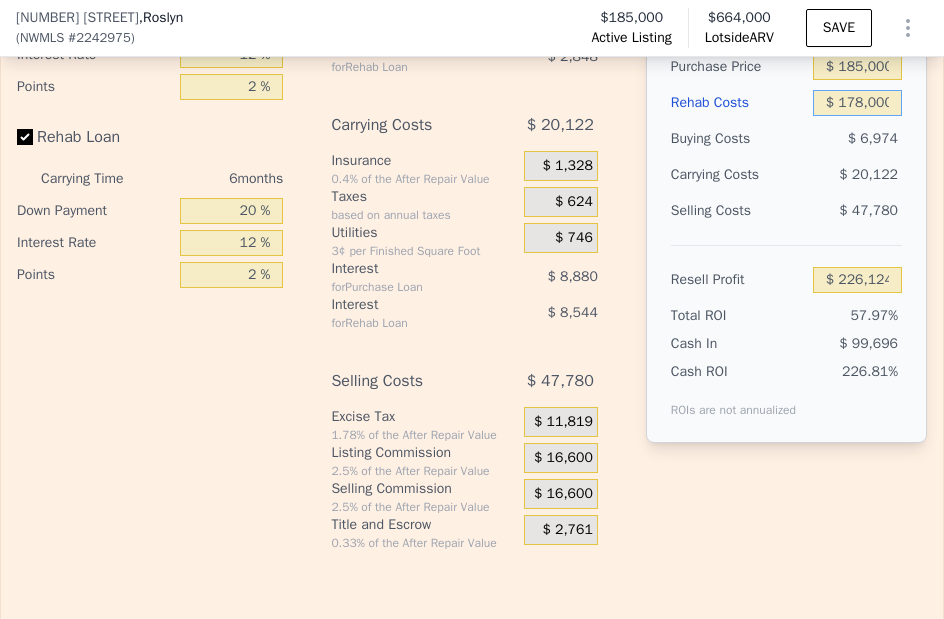 type on "$ 178,000" 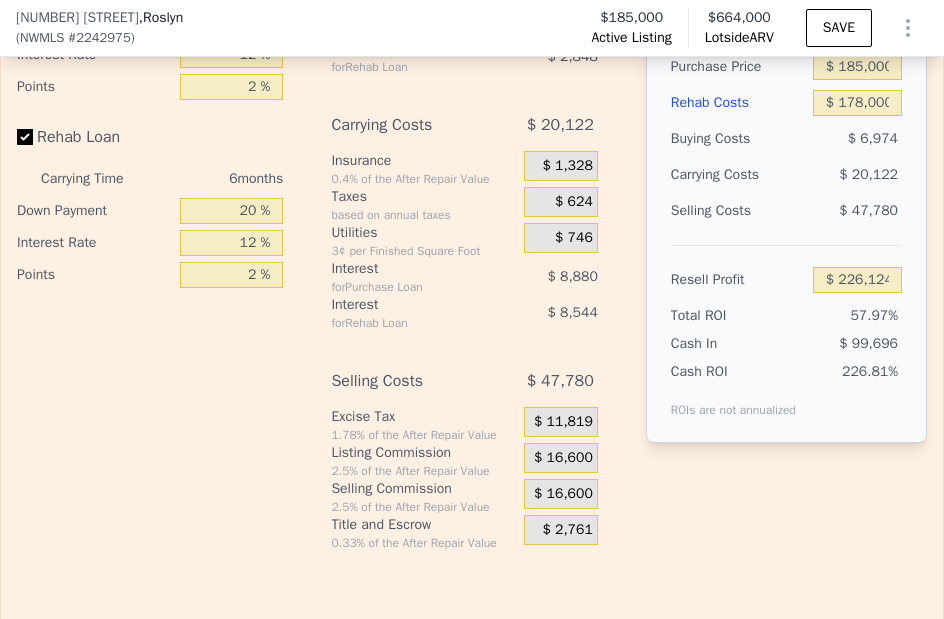 click on "After Repair Value $ 664,000 Carrying Months 6 Less Estimate Costs: Purchase Price $ 185,000 Rehab Costs $ 178,000 Buying Costs $ 6,974 Carrying Costs $ 20,122 Selling Costs $ 47,780 Resell Profit $ 226,124 Total ROI 57.97% Cash In $ 99,696 Cash ROI ROIs are not annualized 226.81%" at bounding box center (786, 165) 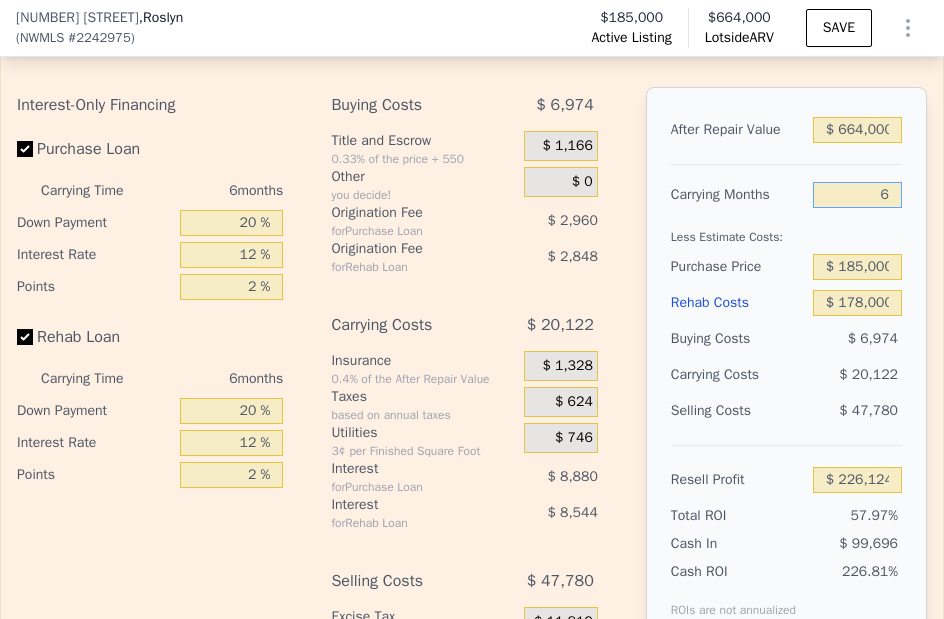 click on "6" at bounding box center (857, 195) 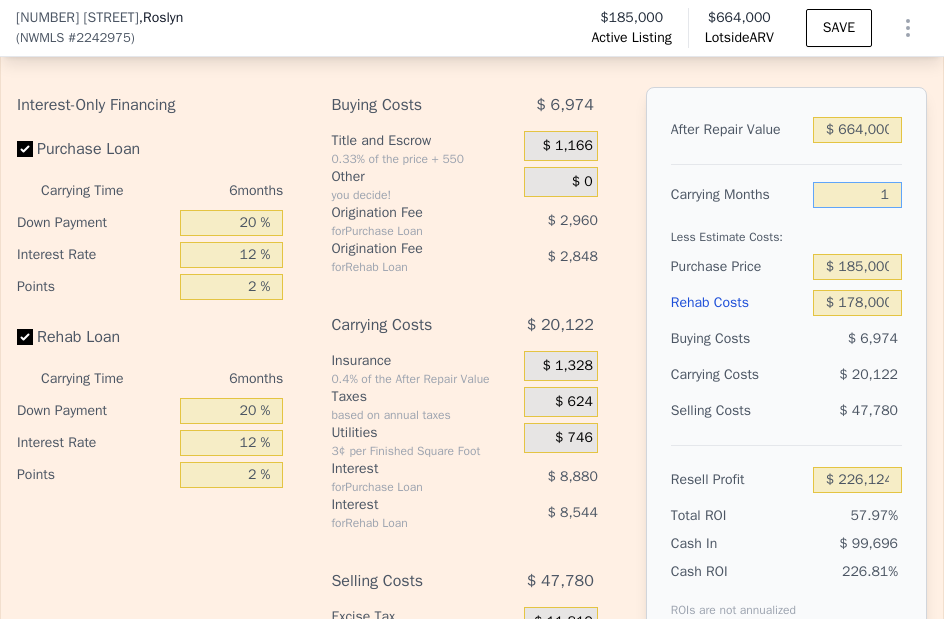 type on "12" 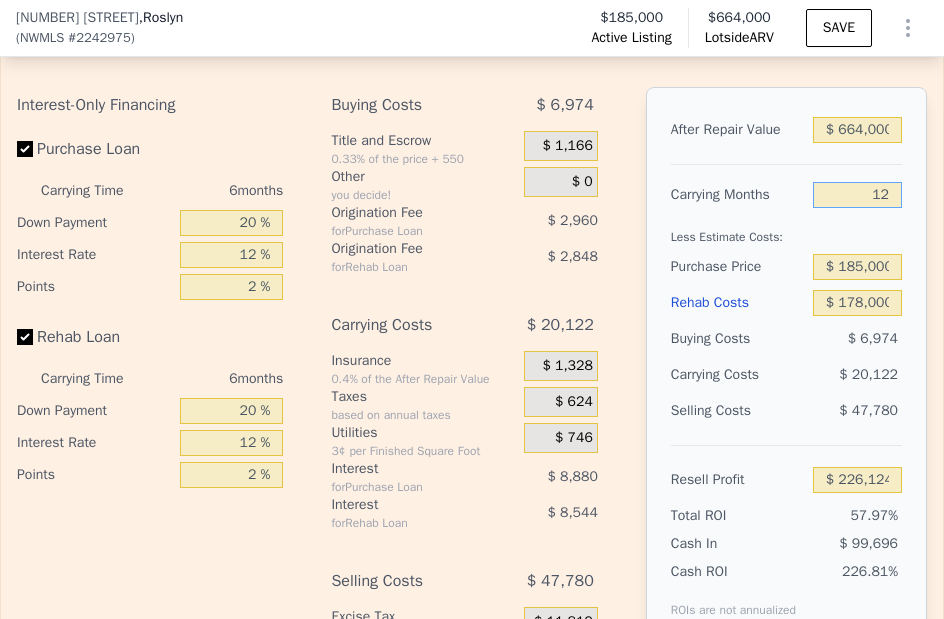 type on "$ 206,004" 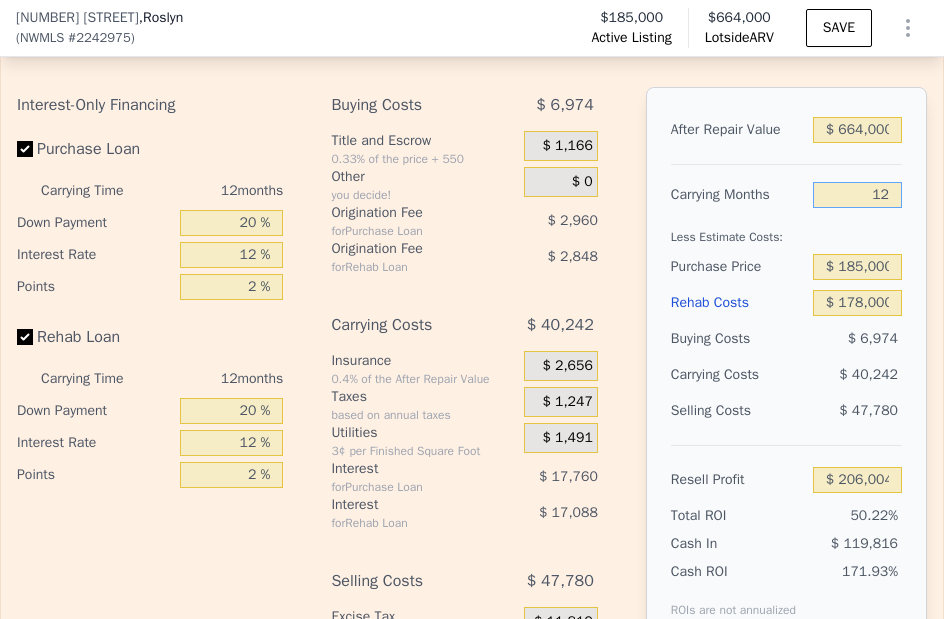 type on "12" 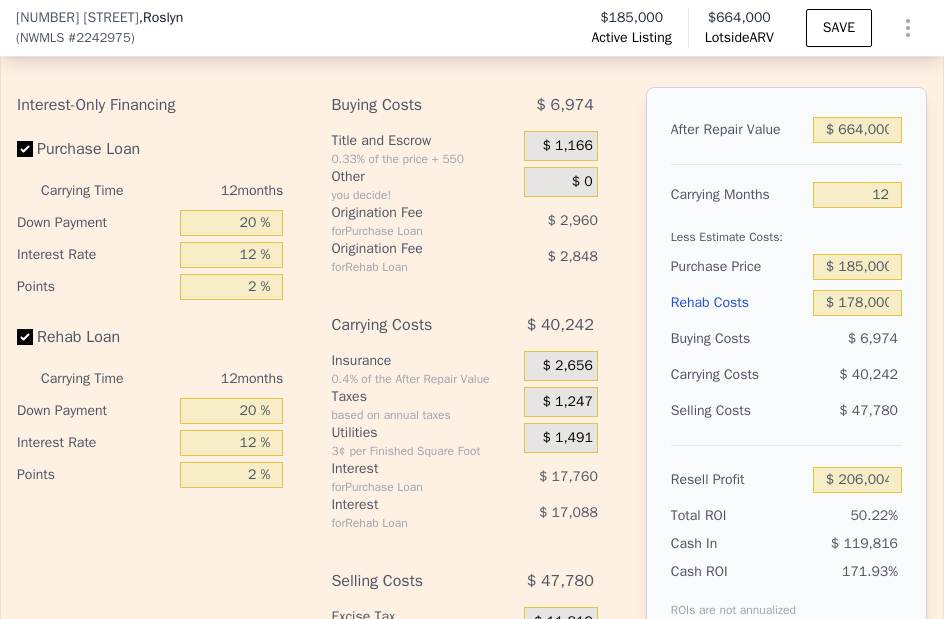 click on "Interest-Only Financing Purchase Loan Carrying Time 12 months Down Payment 20 % Interest Rate 12 % Points 2 % Rehab Loan Carrying Time 12 months Down Payment 20 % Interest Rate 12 % Points 2 % Buying Costs $ 6,974 Title and Escrow 0.33% of the price + 550 $ 1,166 Other you decide! $ 0 Origination Fee for Purchase Loan $ 2,960 Origination Fee for Rehab Loan $ 2,848 Carrying Costs $ 40,242 Insurance 0.4% of the After Repair Value $ 2,656 Taxes based on annual taxes $ 1,247 Utilities 3¢ per Finished Square Foot $ 1,491 Interest for Purchase Loan $ 17,760 Interest for Rehab Loan $ 17,088 Selling Costs $ 47,780 Excise Tax 1.78% of the After Repair Value $ 11,819 Listing Commission 2.5% of the After Repair Value $ 16,600 Selling Commission 2.5% of the After Repair Value $ 16,600 Title and Escrow 0.33% of the After Repair Value $ 2,761 After Repair Value $ 664,000 Carrying Months 12 Less Estimate Costs: Purchase Price $ 185,000 Rehab Costs $ 178,000 Buying Costs $ 6,974 Carrying Costs $ 40,242 Selling Costs" at bounding box center [472, 419] 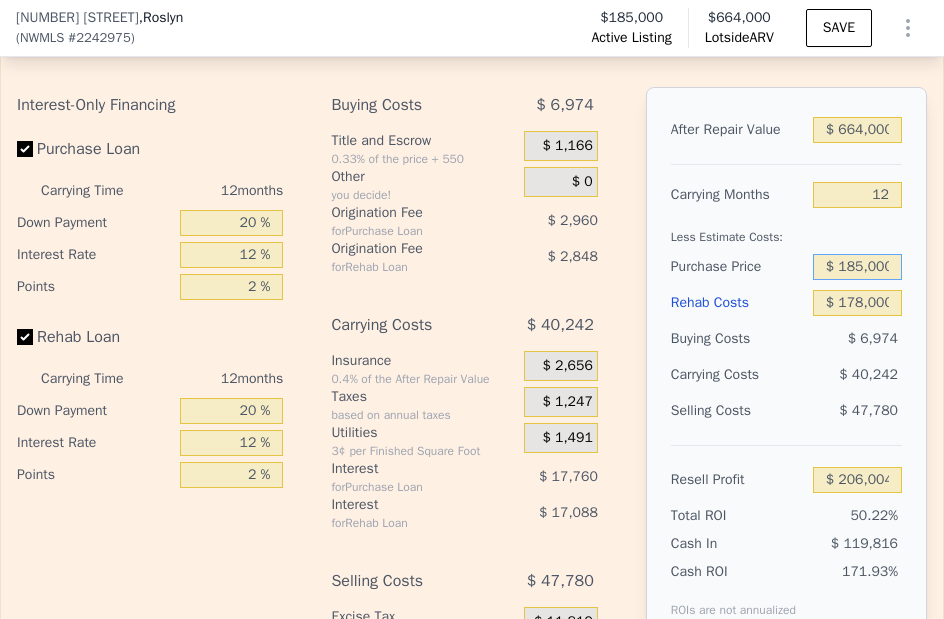 click on "$ 185,000" at bounding box center [857, 267] 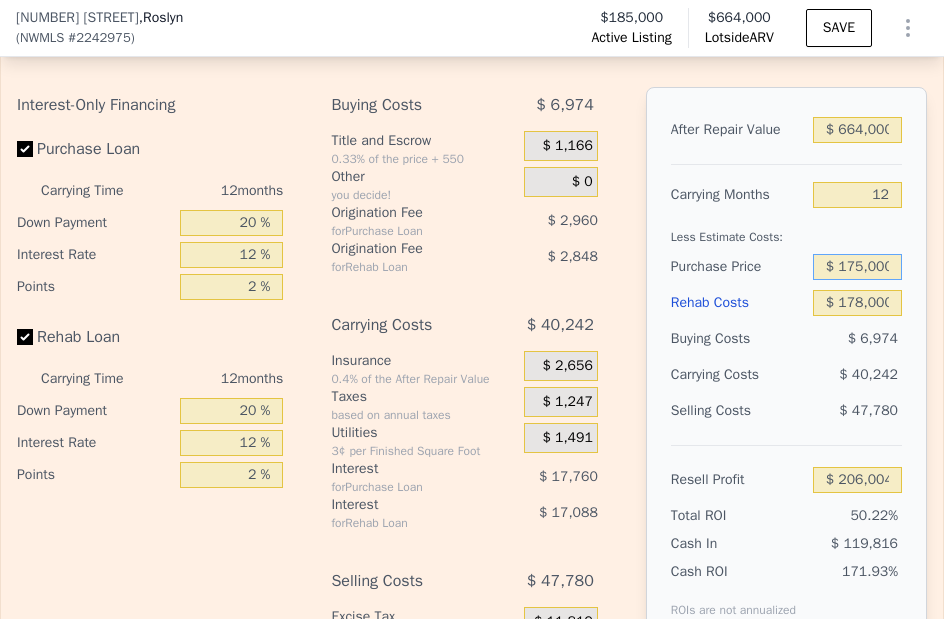 type on "$ 175,000" 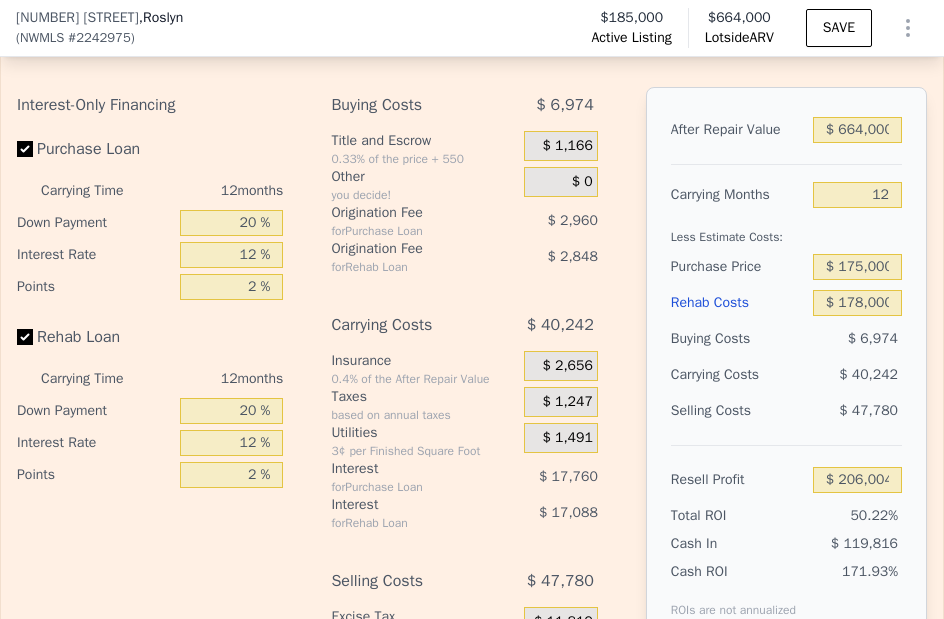 click on "After Repair Value $ 664,000 Carrying Months 12 Less Estimate Costs: Purchase Price $ 175,000 Rehab Costs $ 178,000 Buying Costs $ 6,974 Carrying Costs $ 40,242 Selling Costs $ 47,780 Resell Profit $ 206,004 Total ROI 50.22% Cash In $ 119,816 Cash ROI ROIs are not annualized 171.93%" at bounding box center [786, 365] 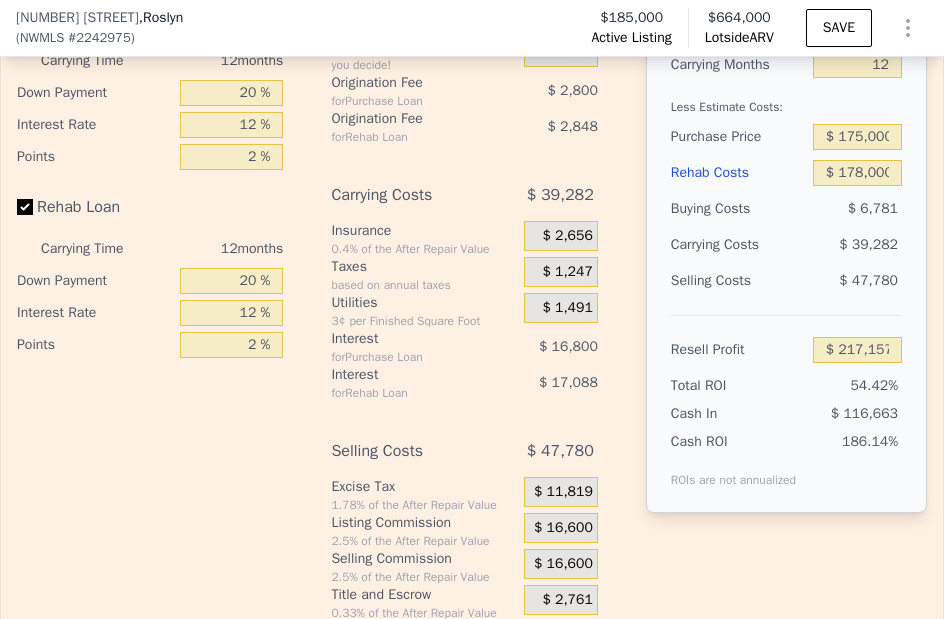 scroll, scrollTop: 3993, scrollLeft: 0, axis: vertical 